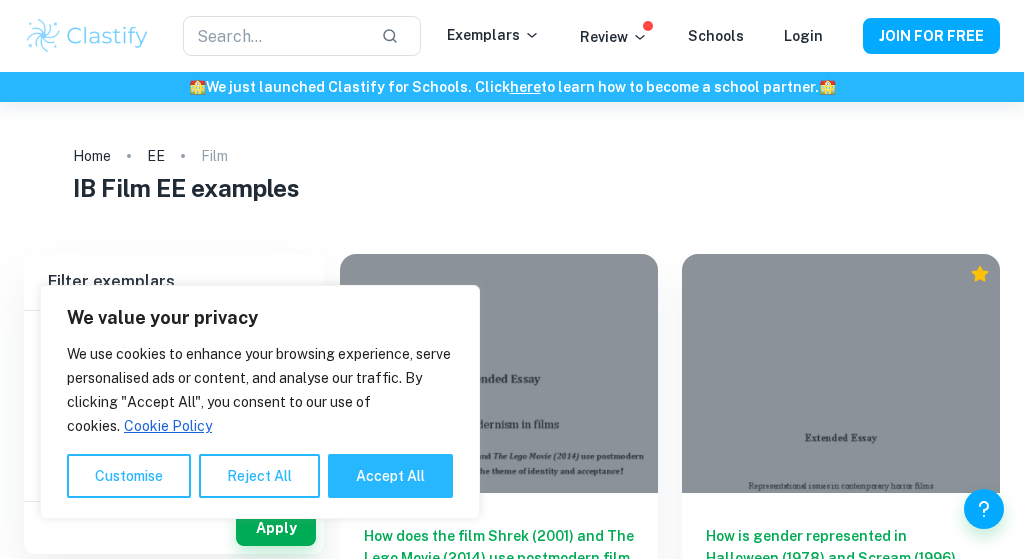 scroll, scrollTop: 0, scrollLeft: 0, axis: both 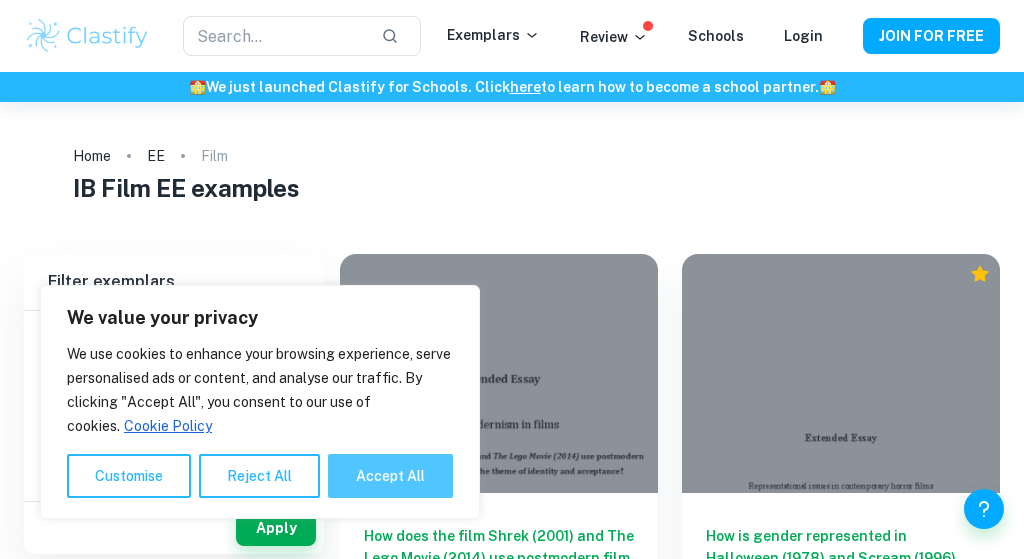 click on "Accept All" at bounding box center [390, 476] 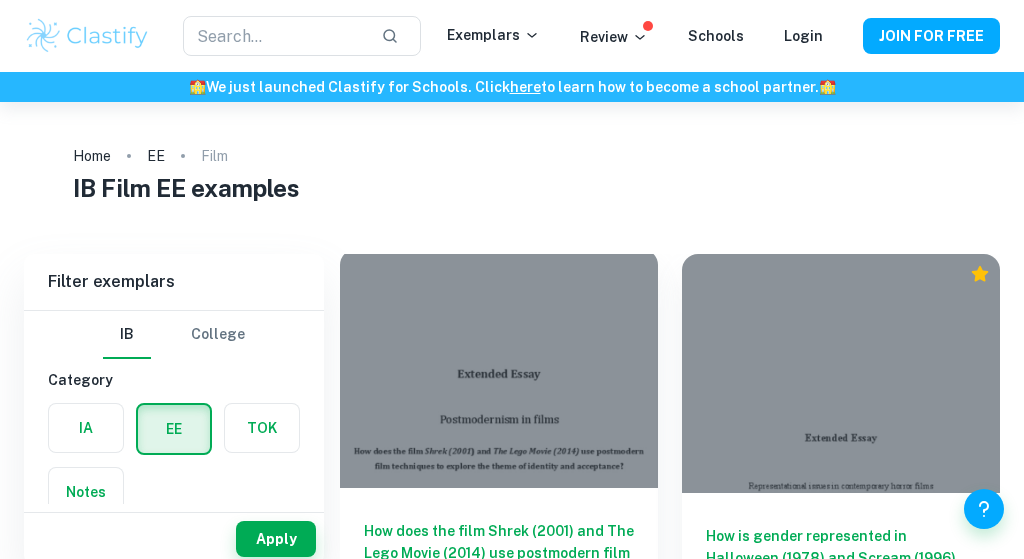scroll, scrollTop: 20, scrollLeft: 0, axis: vertical 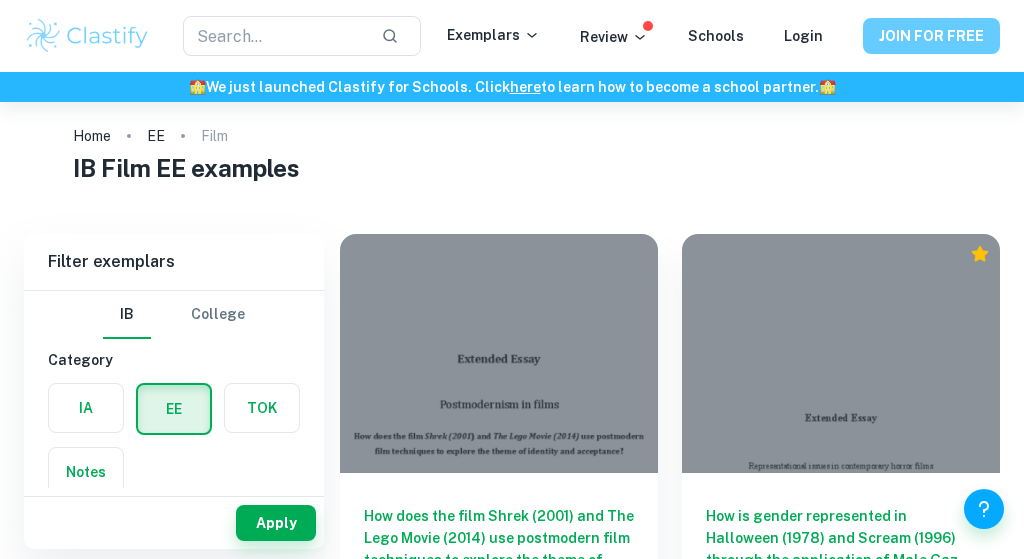click on "JOIN FOR FREE" at bounding box center [931, 36] 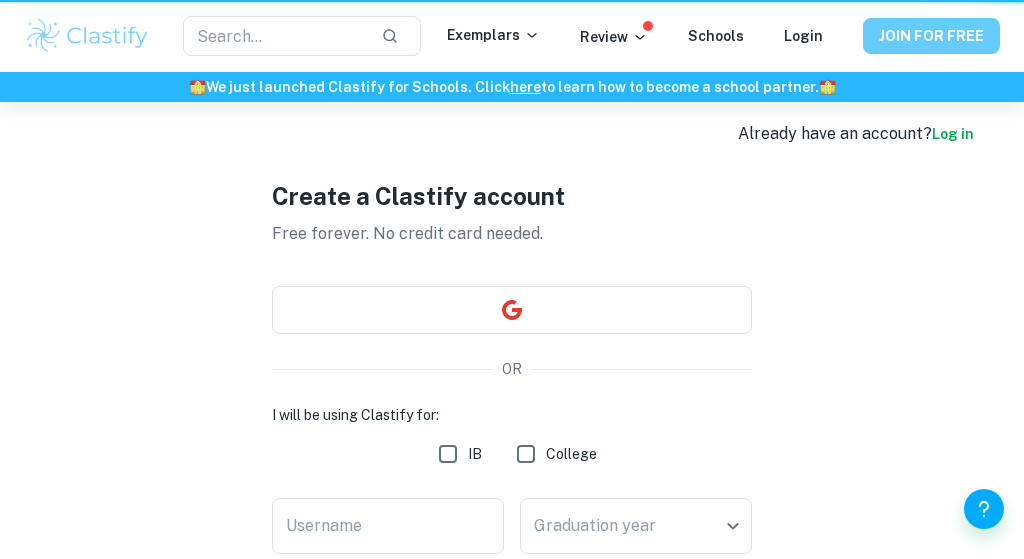 scroll, scrollTop: 0, scrollLeft: 0, axis: both 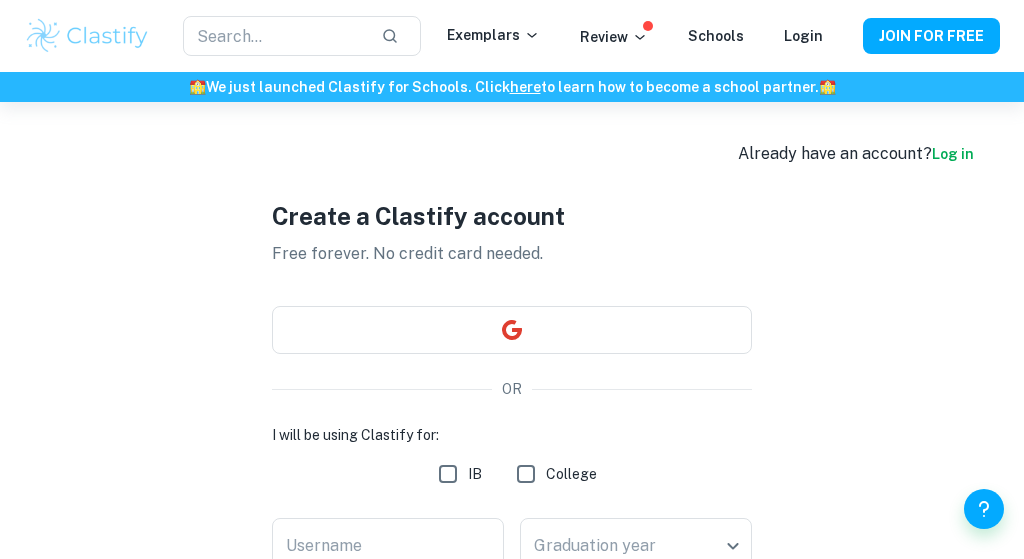 click on "Log in" at bounding box center [953, 154] 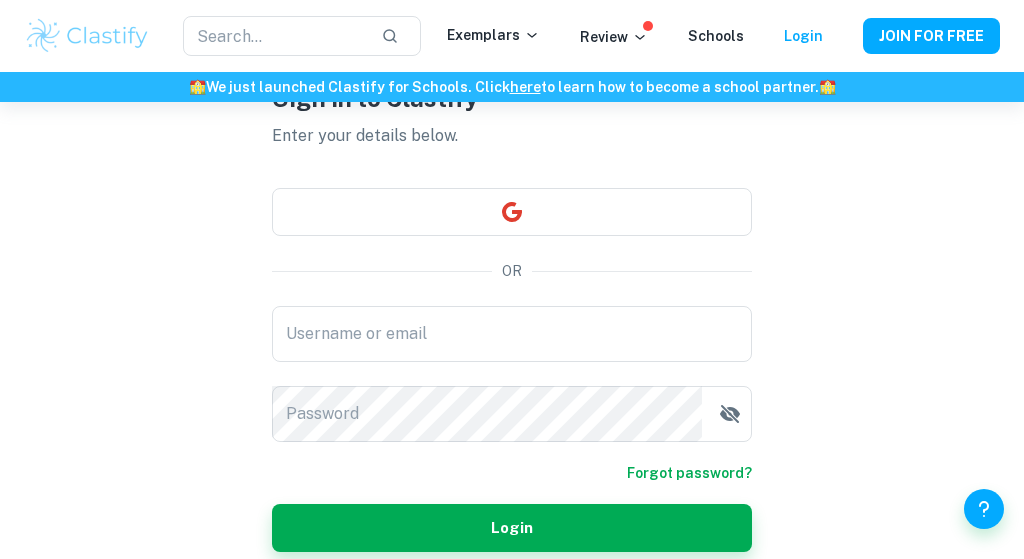 scroll, scrollTop: 157, scrollLeft: 0, axis: vertical 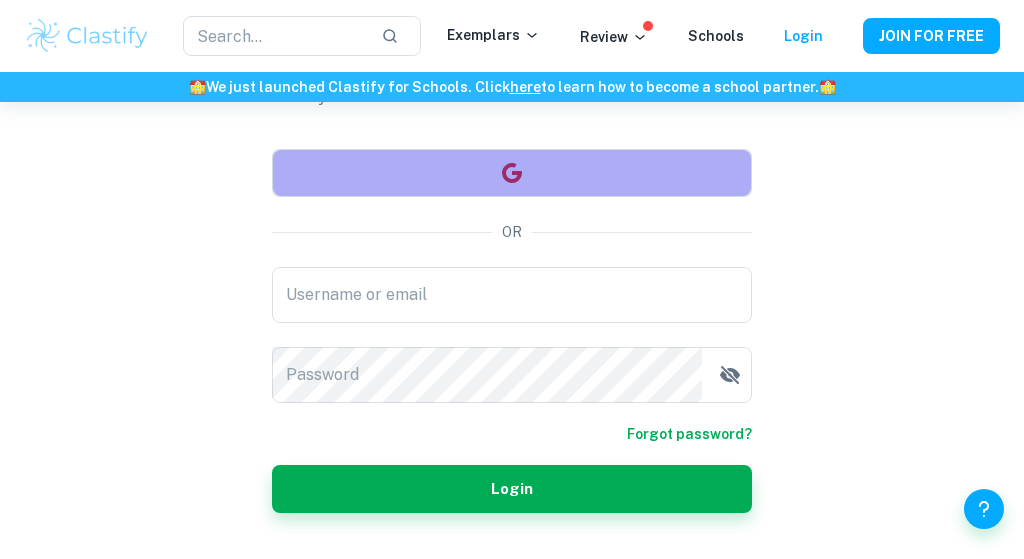 click at bounding box center (512, 173) 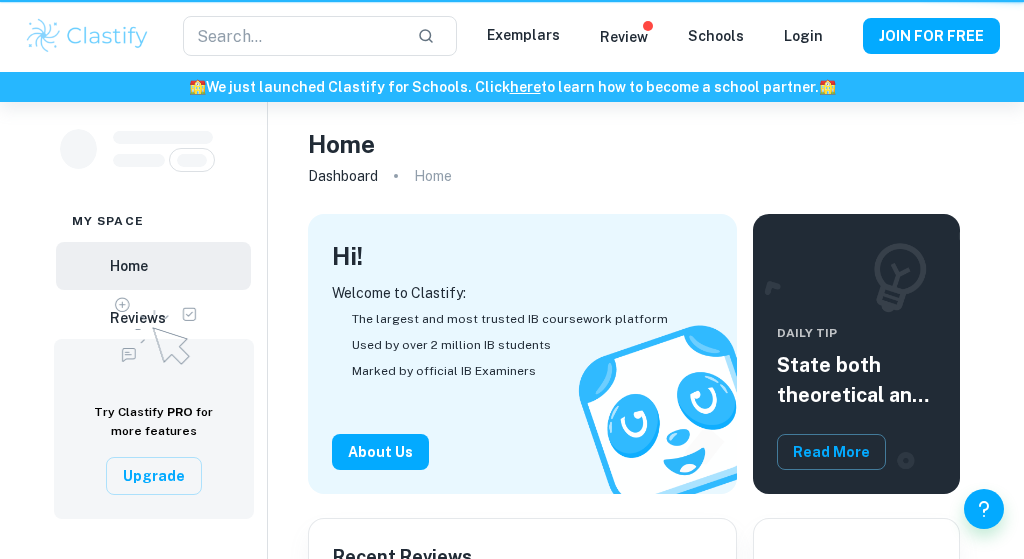 checkbox on "true" 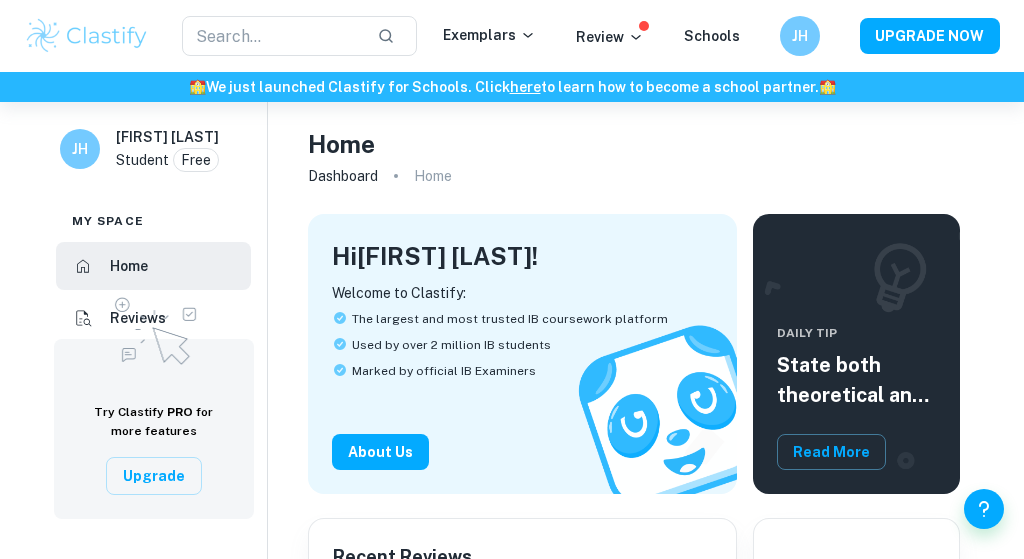 scroll, scrollTop: 0, scrollLeft: 0, axis: both 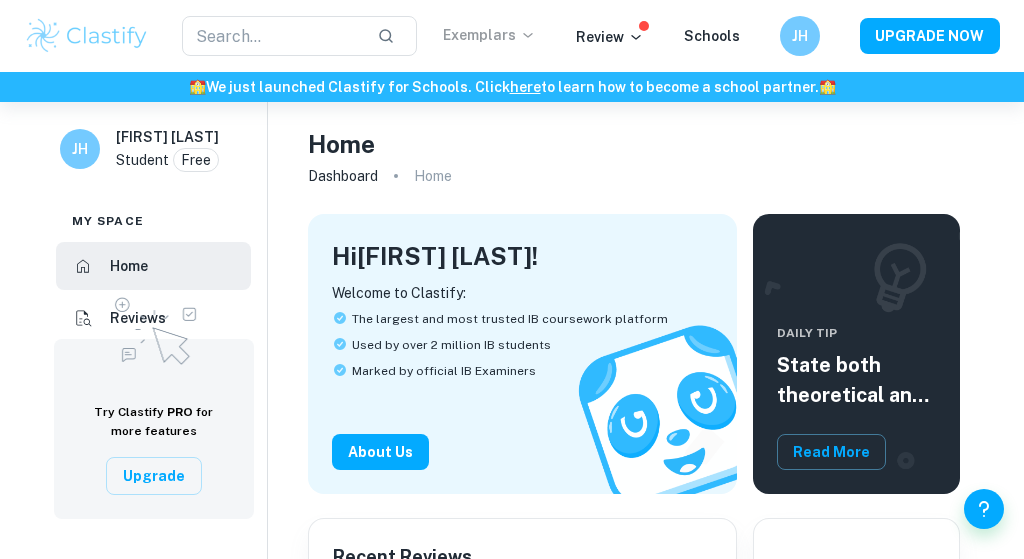 click on "Exemplars" at bounding box center [489, 35] 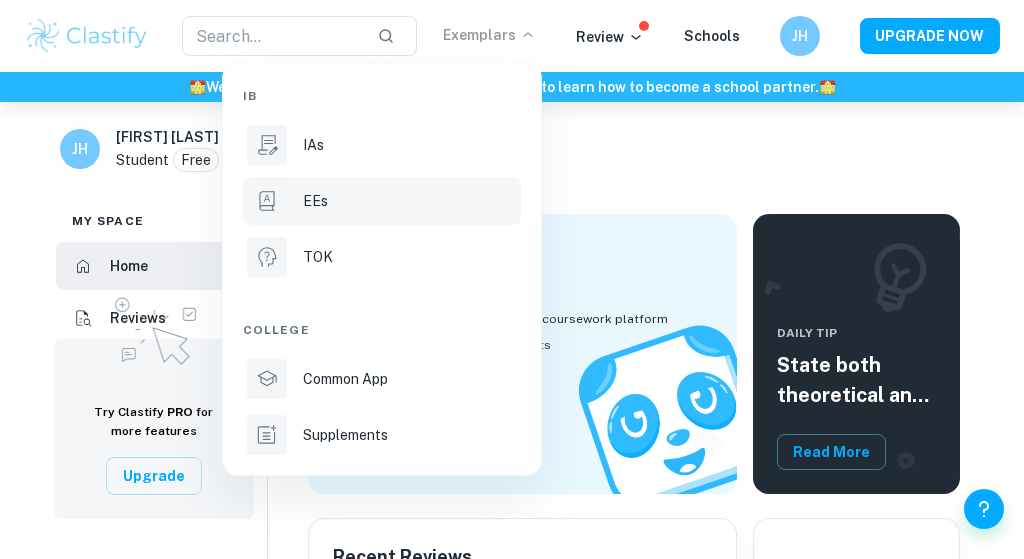 click on "EEs" at bounding box center [410, 201] 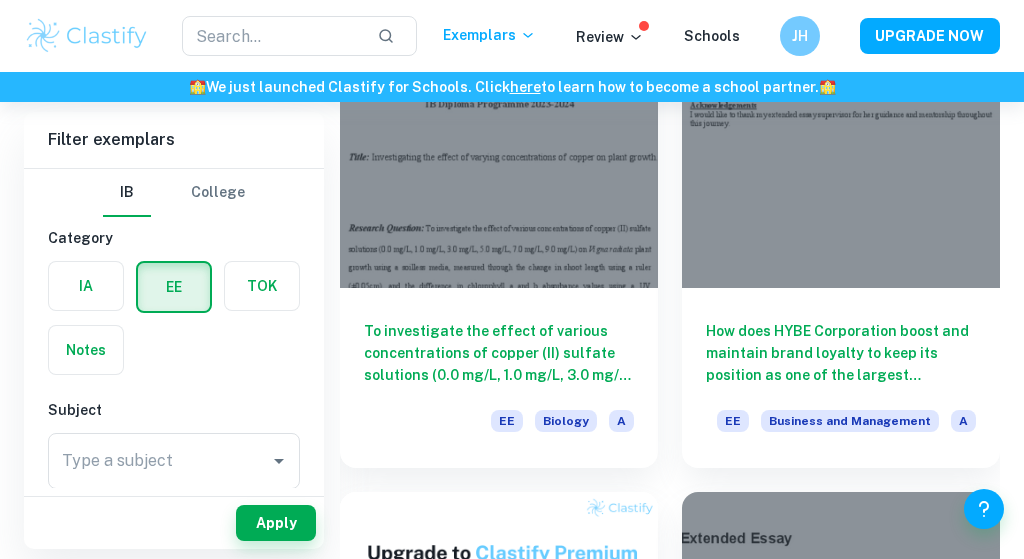scroll, scrollTop: 1257, scrollLeft: 0, axis: vertical 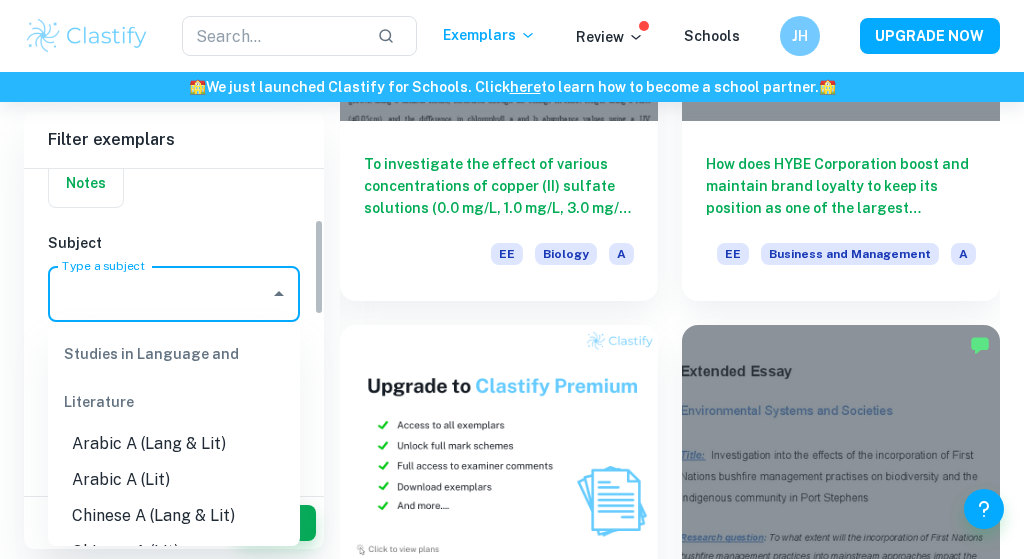 click on "Type a subject" at bounding box center [159, 294] 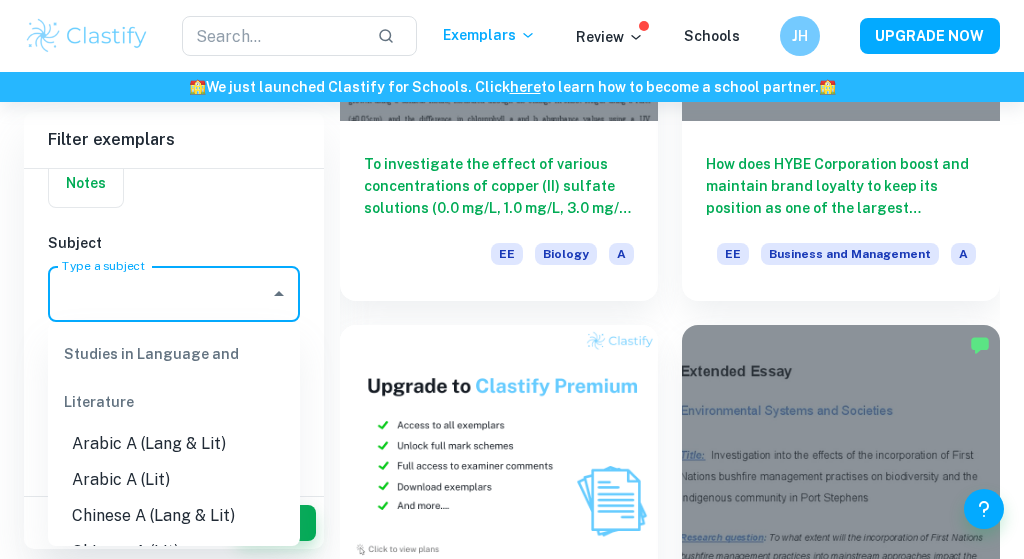 scroll, scrollTop: 0, scrollLeft: 0, axis: both 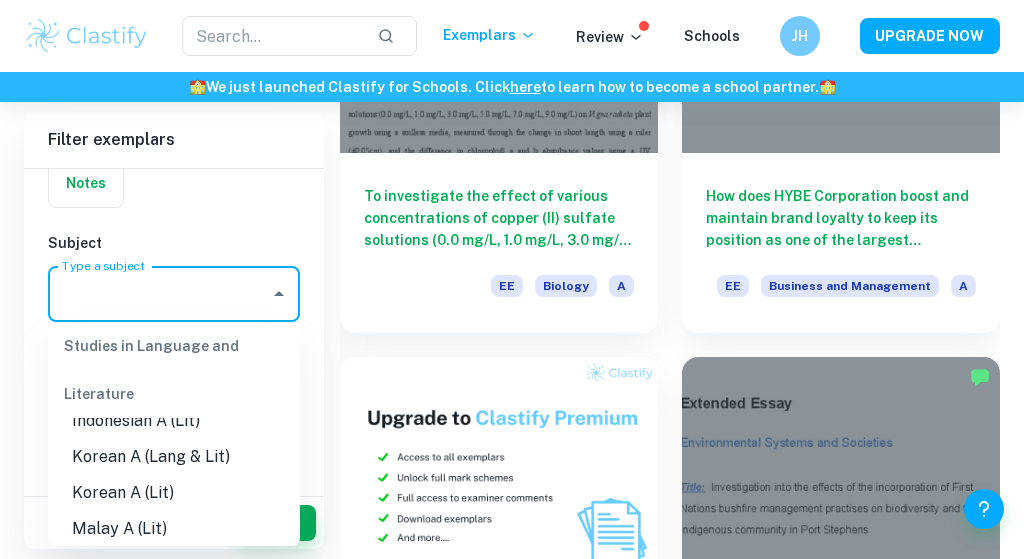 click on "Type a subject" at bounding box center [159, 294] 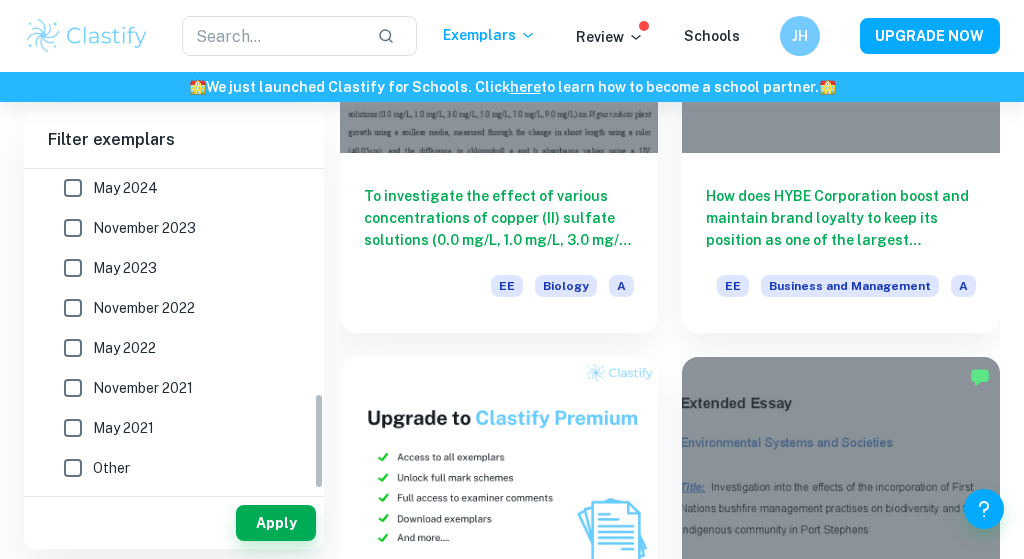 scroll, scrollTop: 741, scrollLeft: 0, axis: vertical 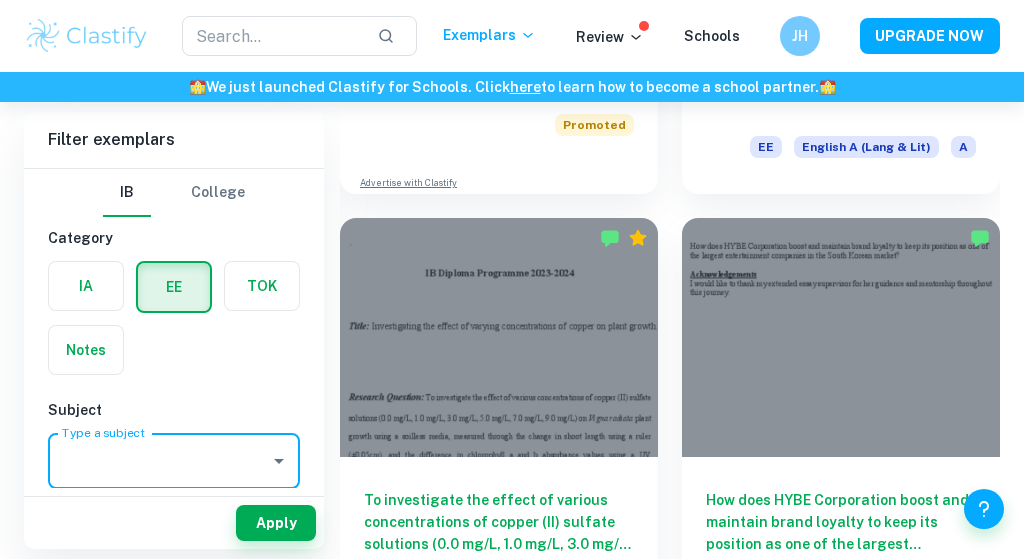 click on "Type a subject" at bounding box center [159, 461] 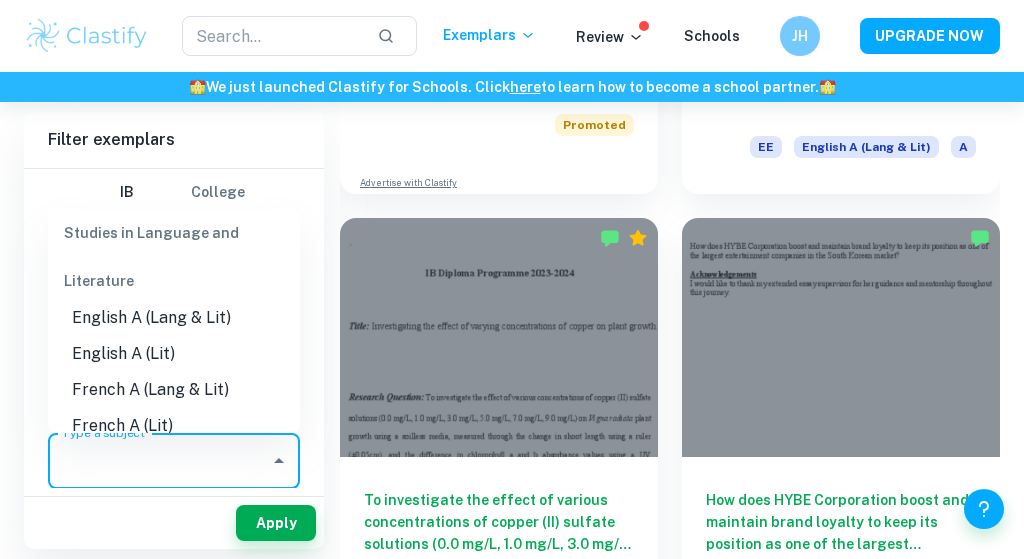 scroll, scrollTop: 228, scrollLeft: 0, axis: vertical 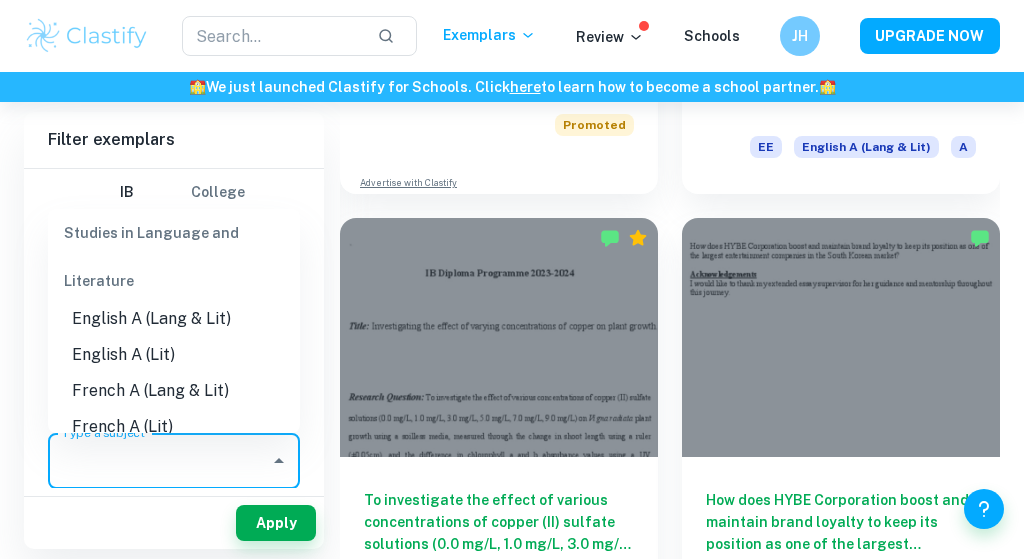 click on "English A (Lit)" at bounding box center (174, 355) 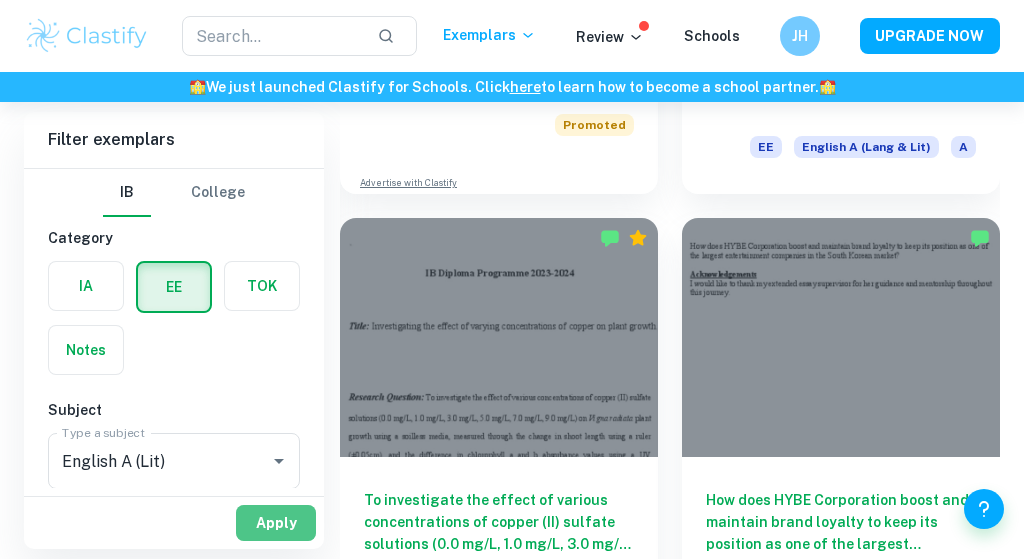click on "Apply" at bounding box center (276, 523) 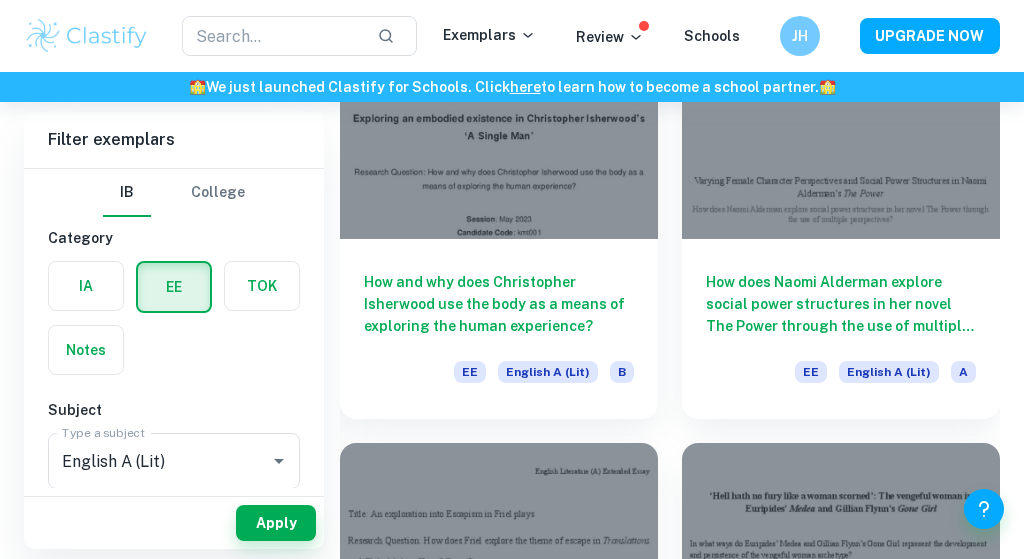 scroll, scrollTop: 2058, scrollLeft: 0, axis: vertical 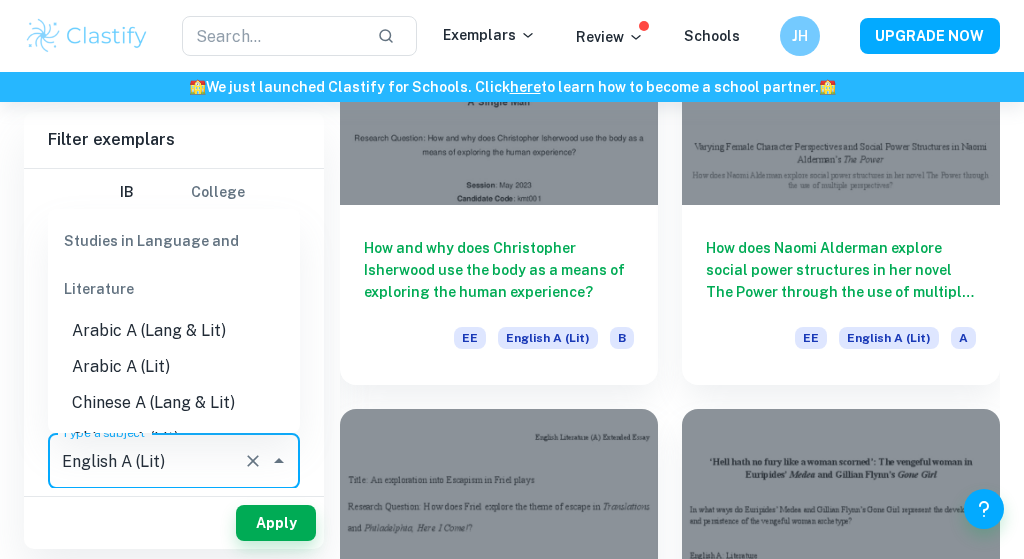 click on "English A (Lit)" at bounding box center [146, 461] 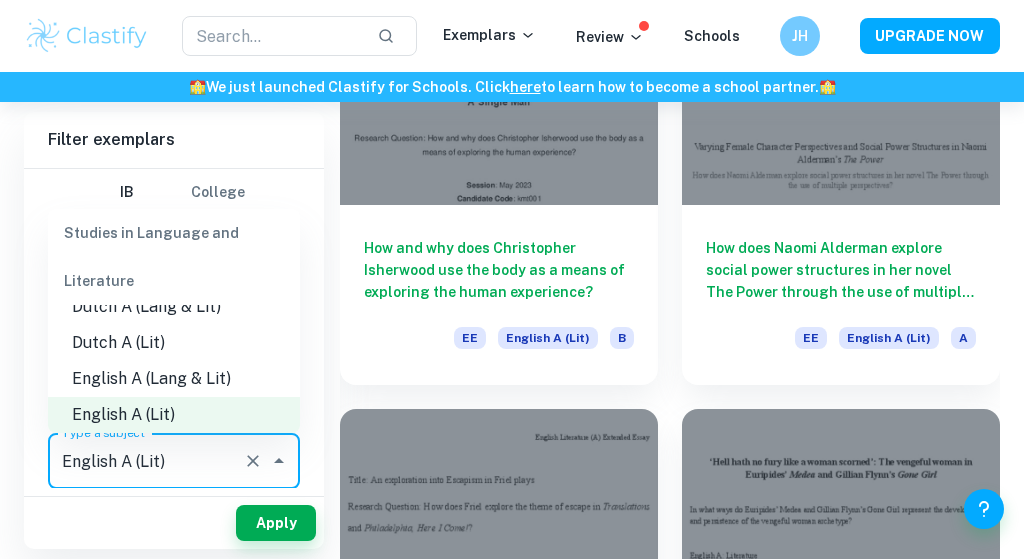 scroll, scrollTop: 189, scrollLeft: 0, axis: vertical 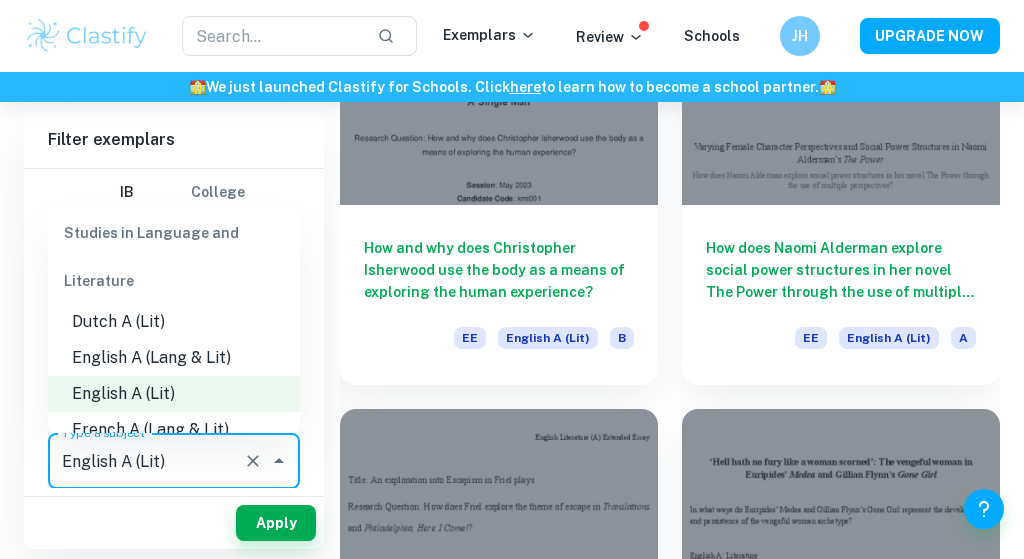 click on "English A (Lang & Lit)" at bounding box center (174, 358) 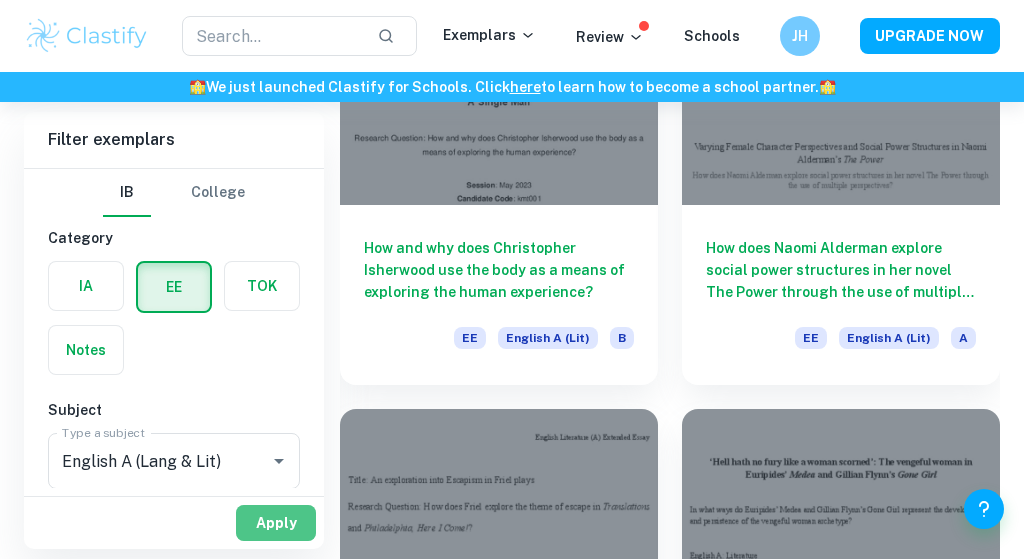 click on "Apply" at bounding box center [276, 523] 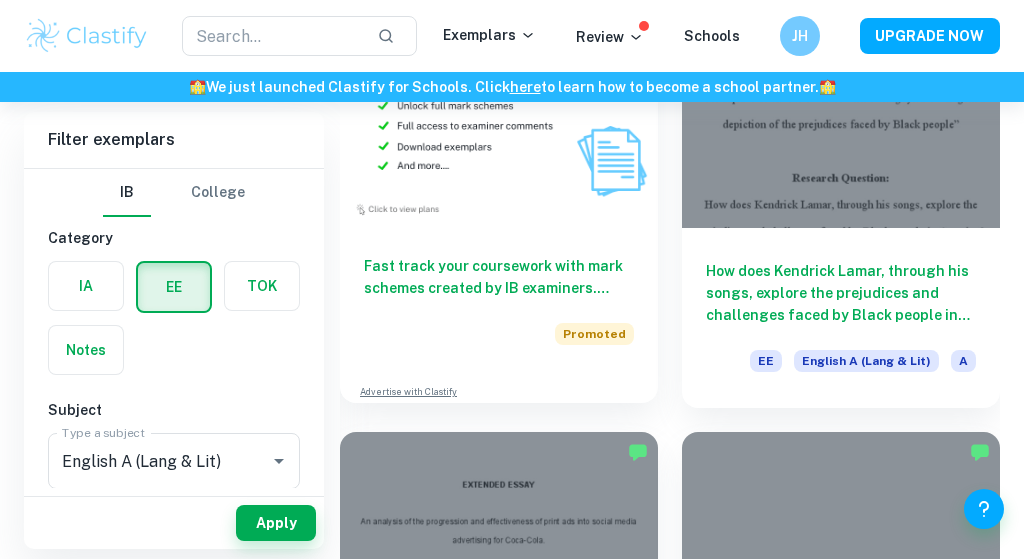 scroll, scrollTop: 1625, scrollLeft: 0, axis: vertical 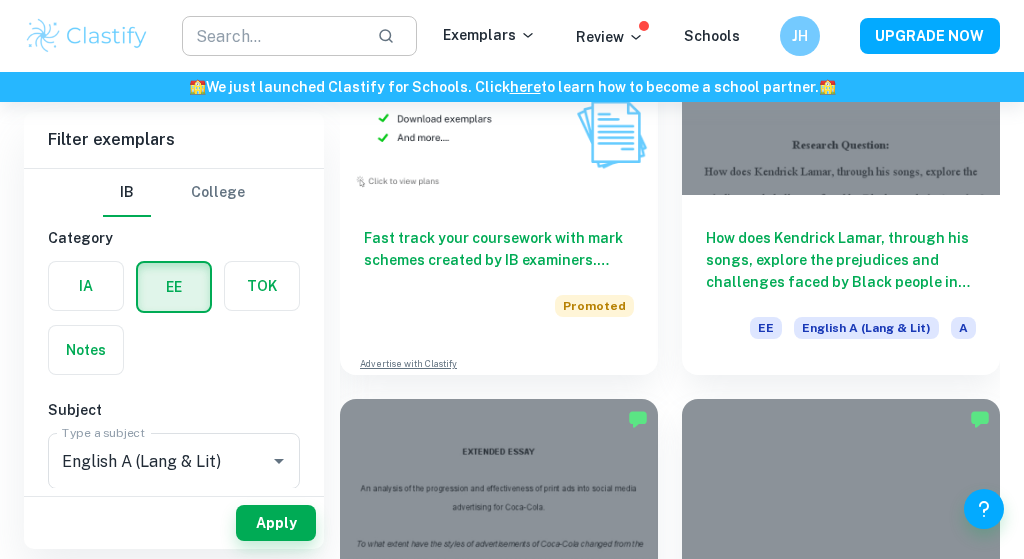 click at bounding box center [271, 36] 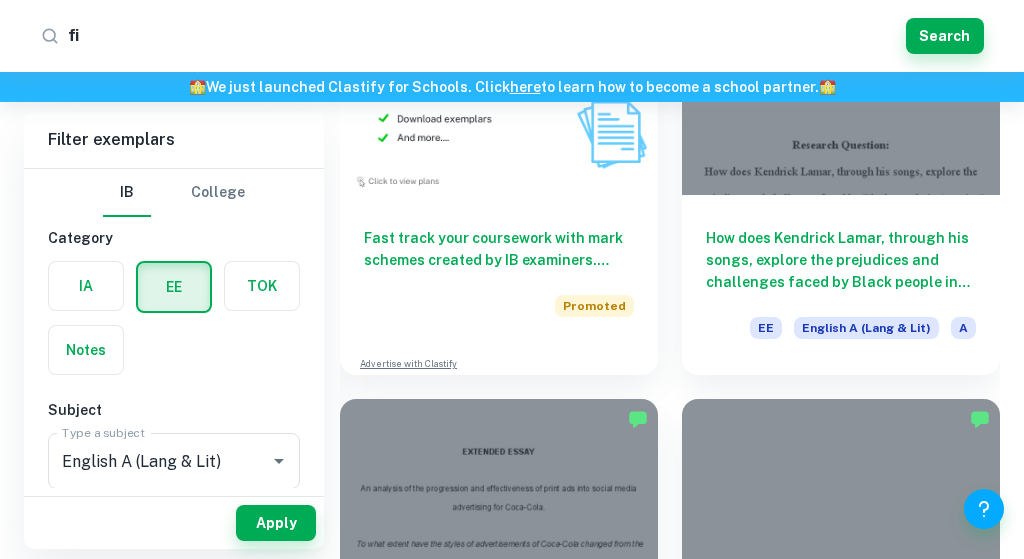 type on "f" 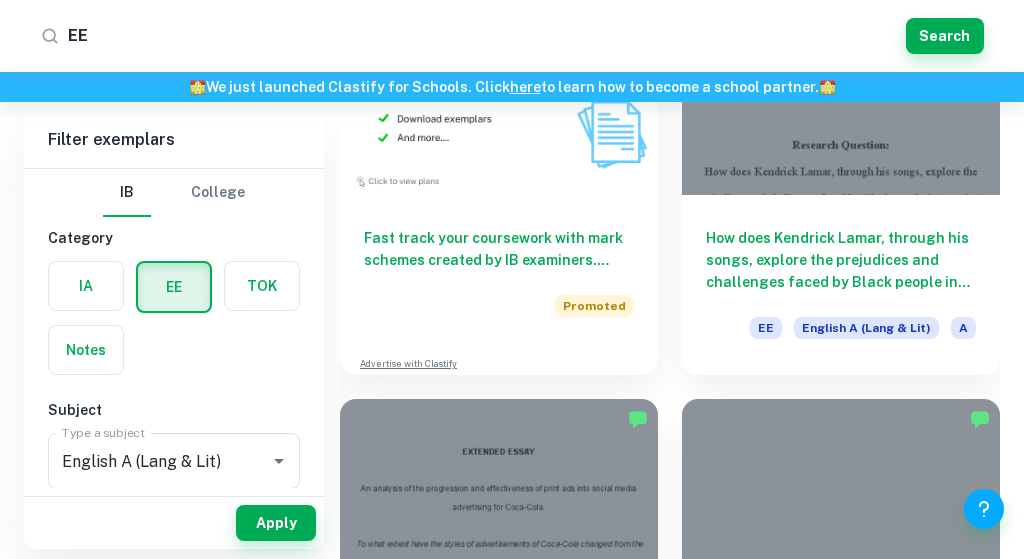 type on "E" 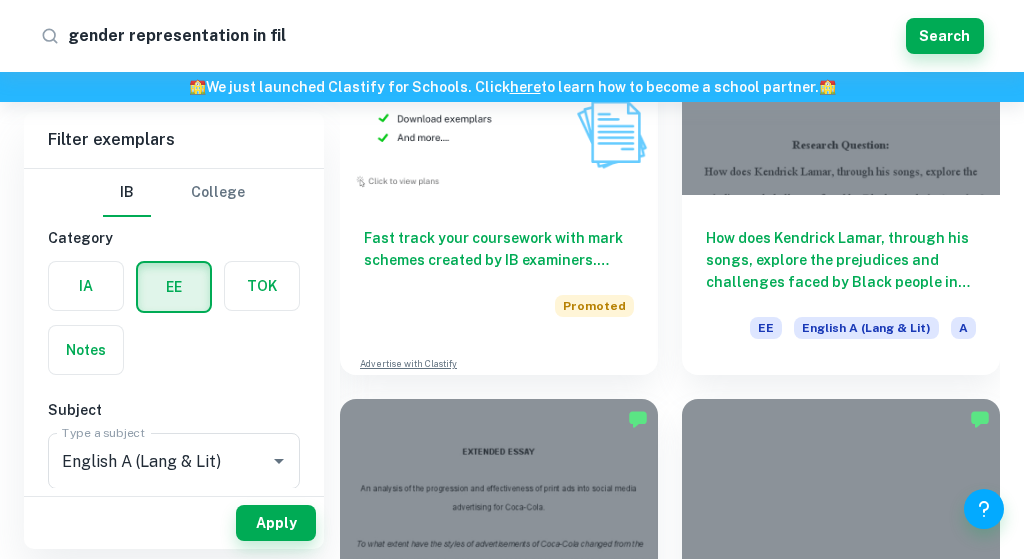 type on "gender representation in film" 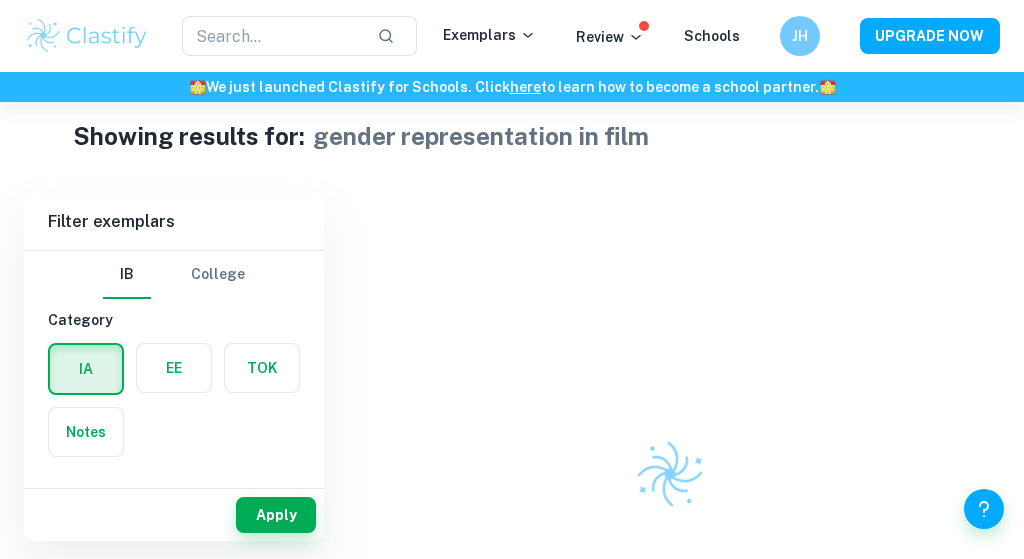 scroll, scrollTop: 24, scrollLeft: 0, axis: vertical 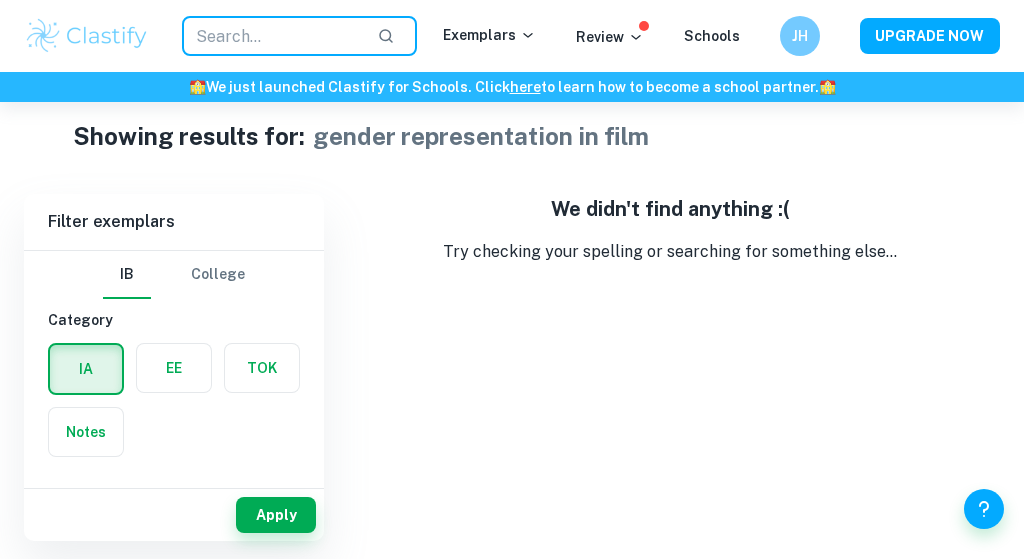 click at bounding box center [271, 36] 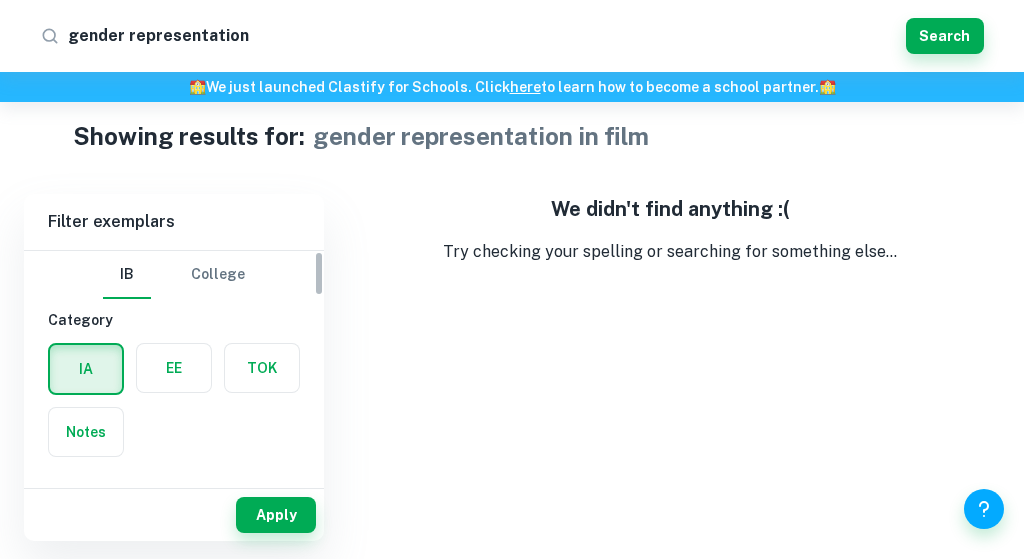 type on "gender representation" 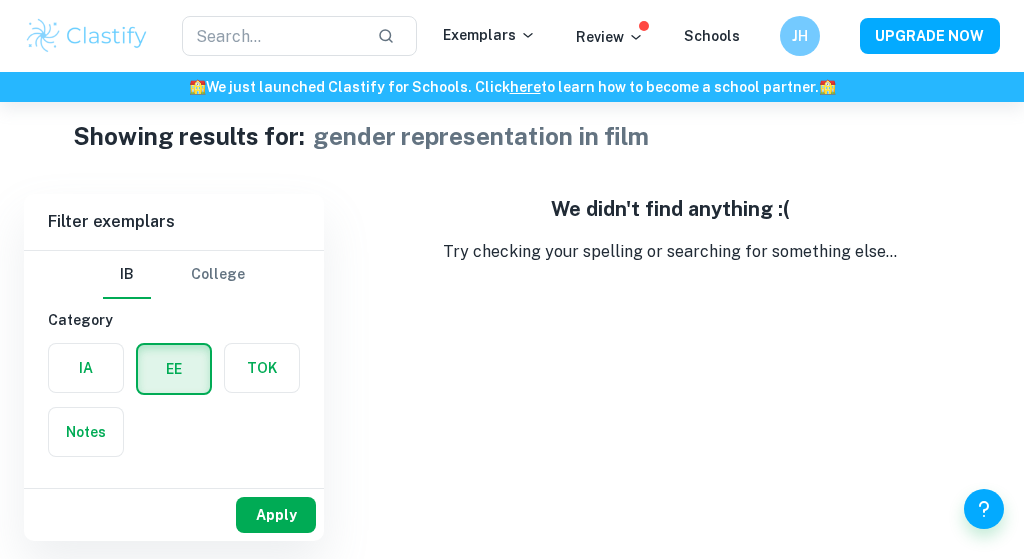 click on "Apply" at bounding box center [276, 515] 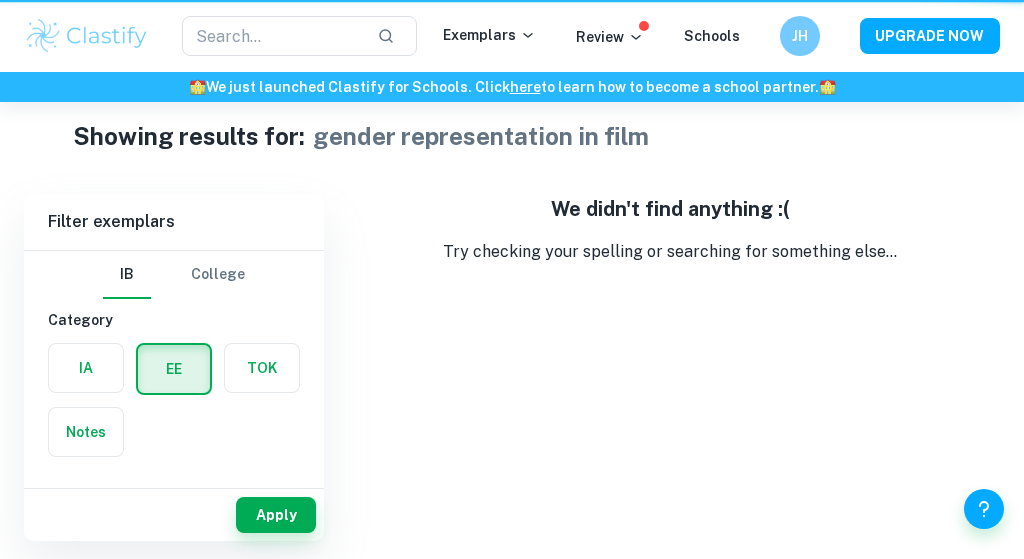 scroll, scrollTop: 0, scrollLeft: 0, axis: both 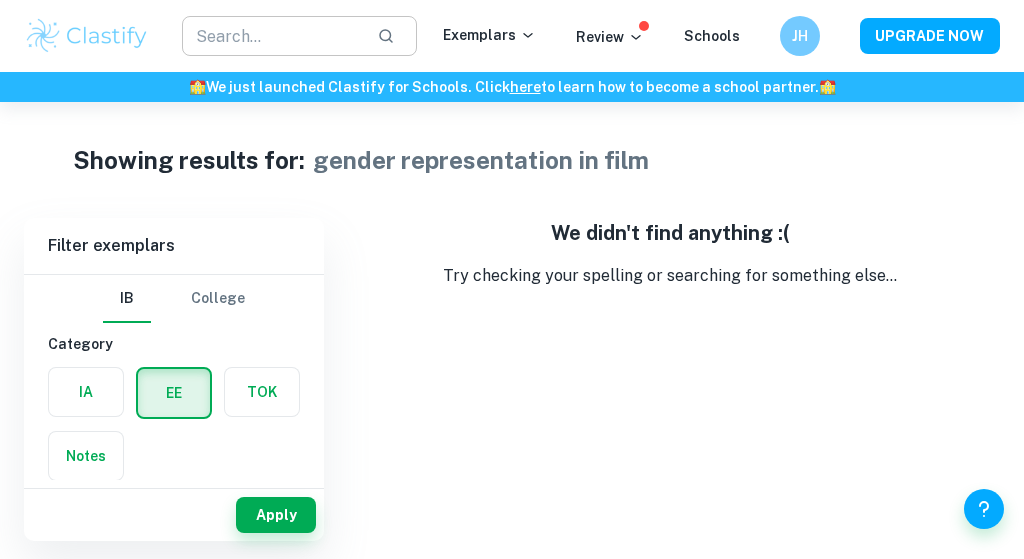 click at bounding box center (271, 36) 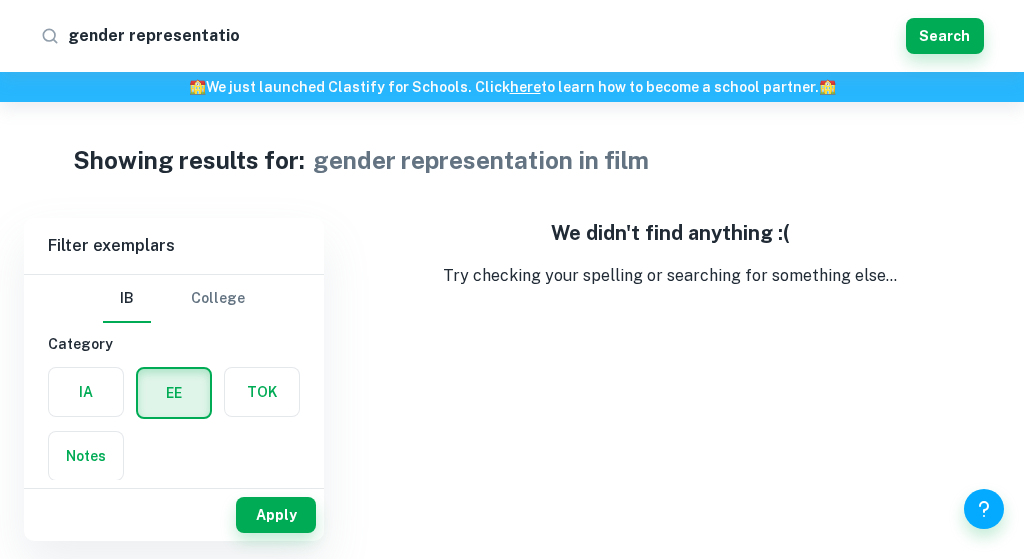 type on "gender representation" 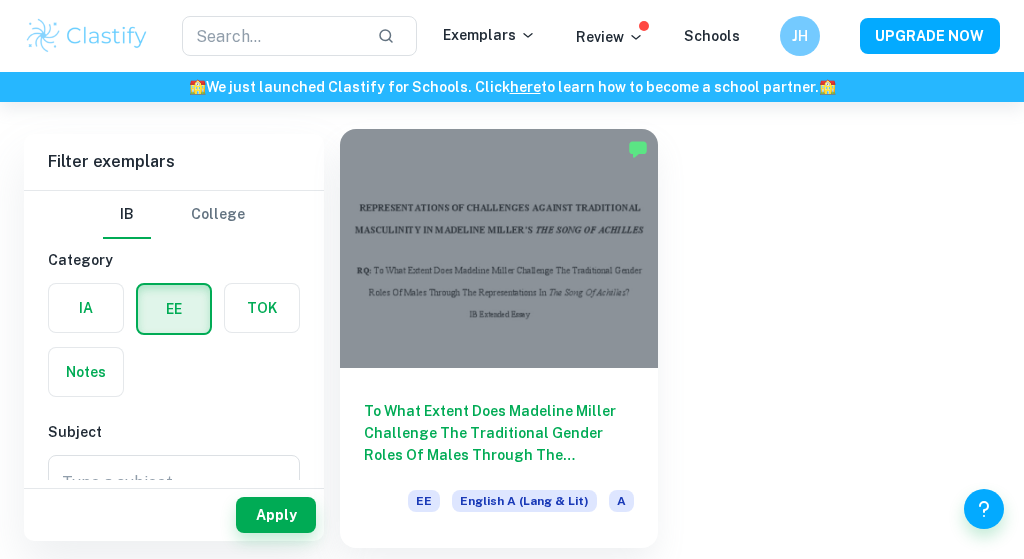 scroll, scrollTop: 93, scrollLeft: 0, axis: vertical 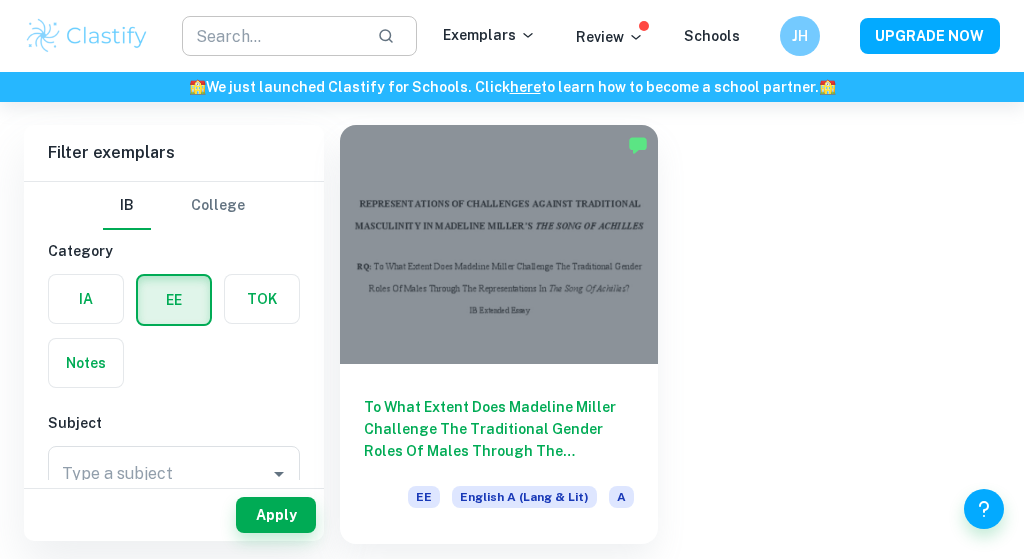click at bounding box center [271, 36] 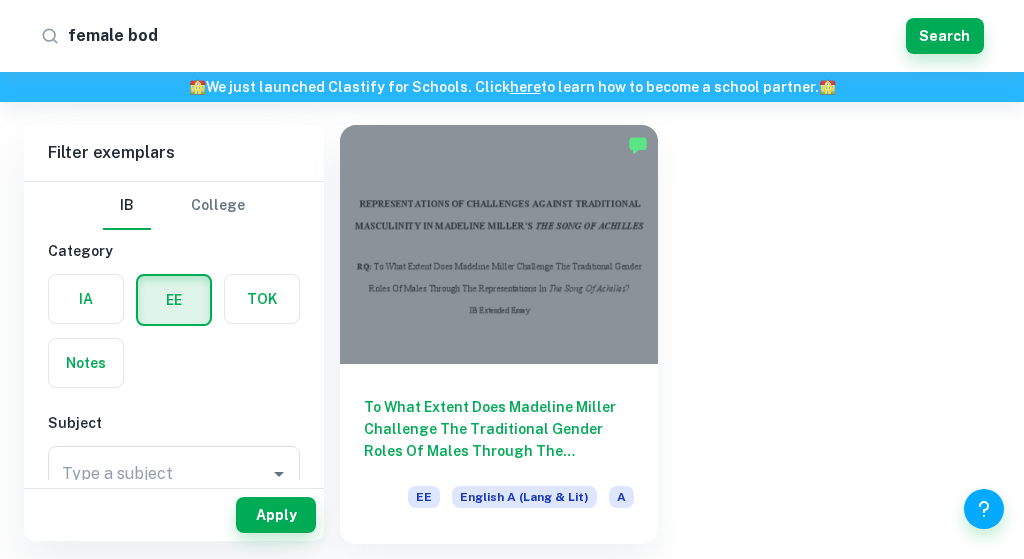 type on "female body" 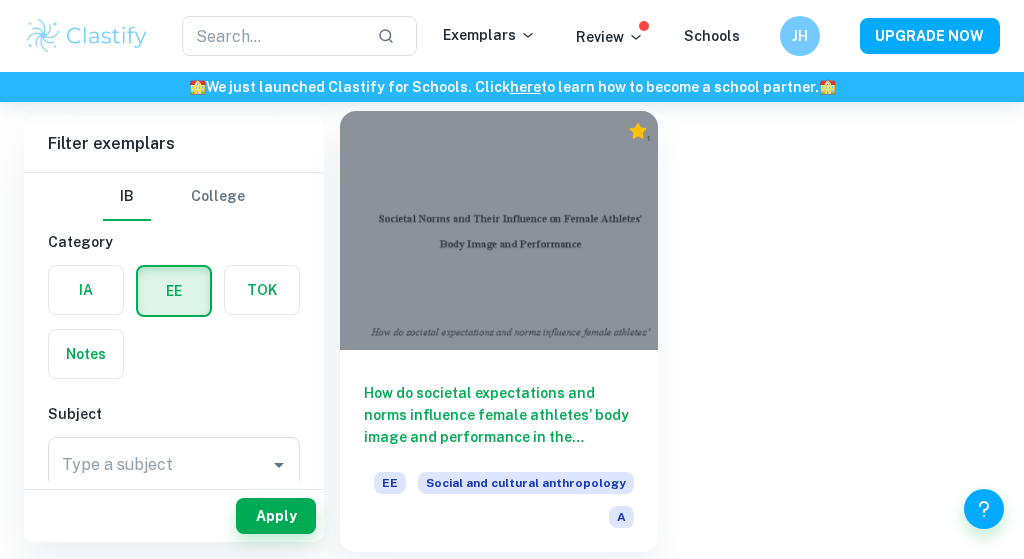 scroll, scrollTop: 102, scrollLeft: 0, axis: vertical 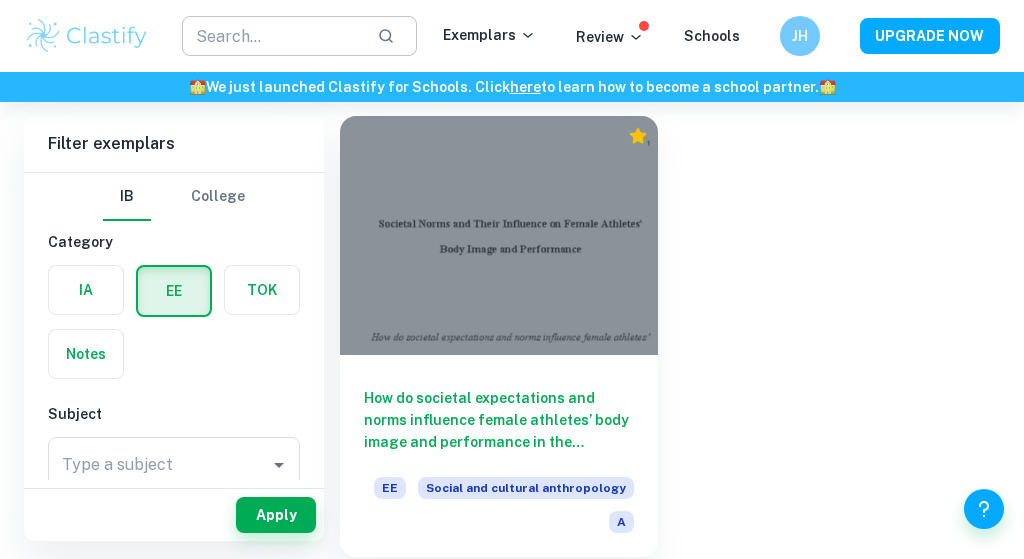 click at bounding box center [271, 36] 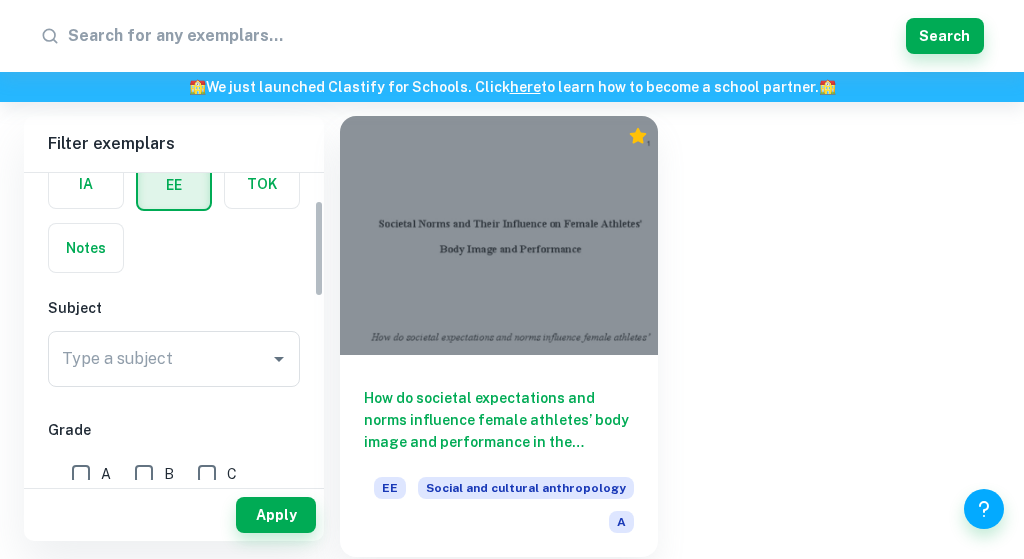 scroll, scrollTop: 120, scrollLeft: 0, axis: vertical 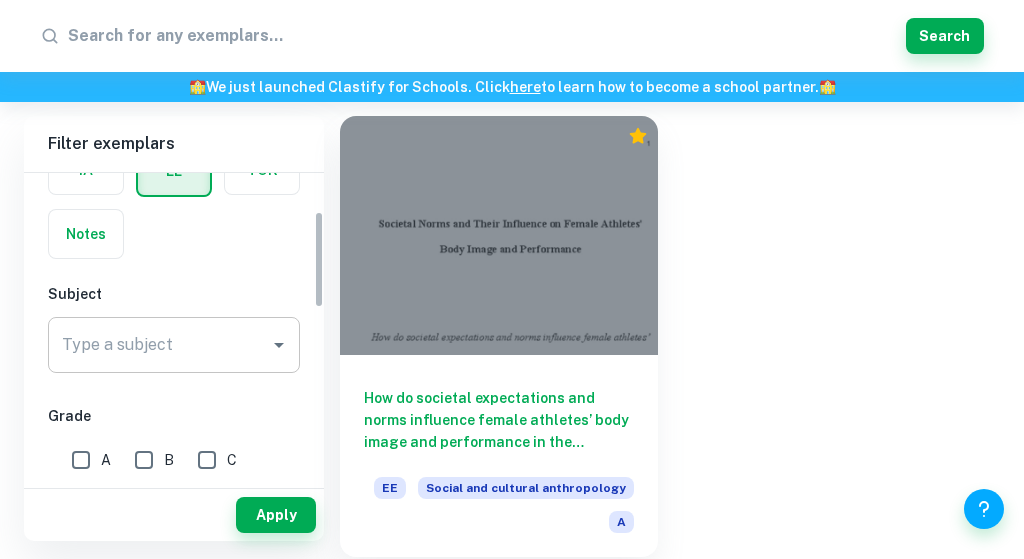 click on "Type a subject" at bounding box center [159, 345] 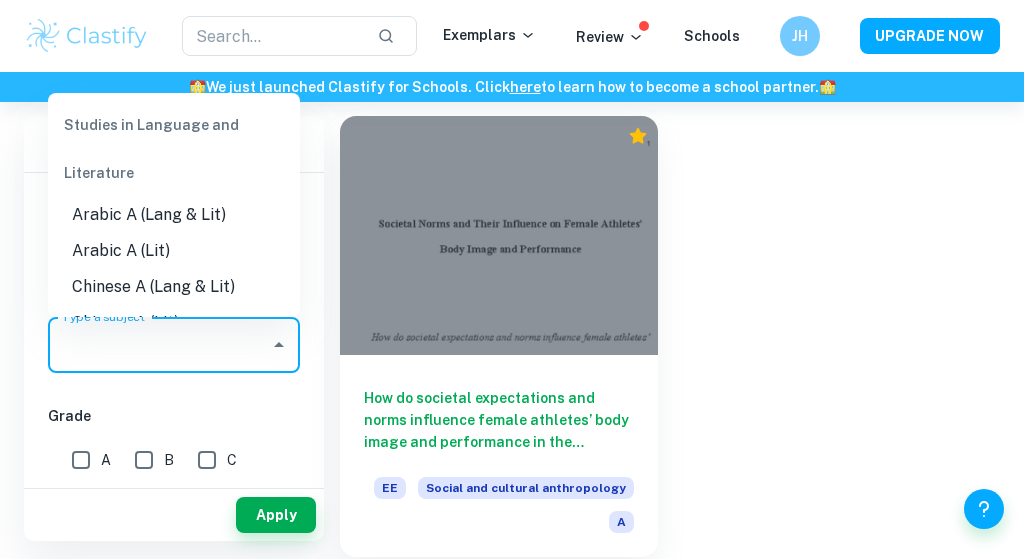 click on "Type a subject" at bounding box center (159, 345) 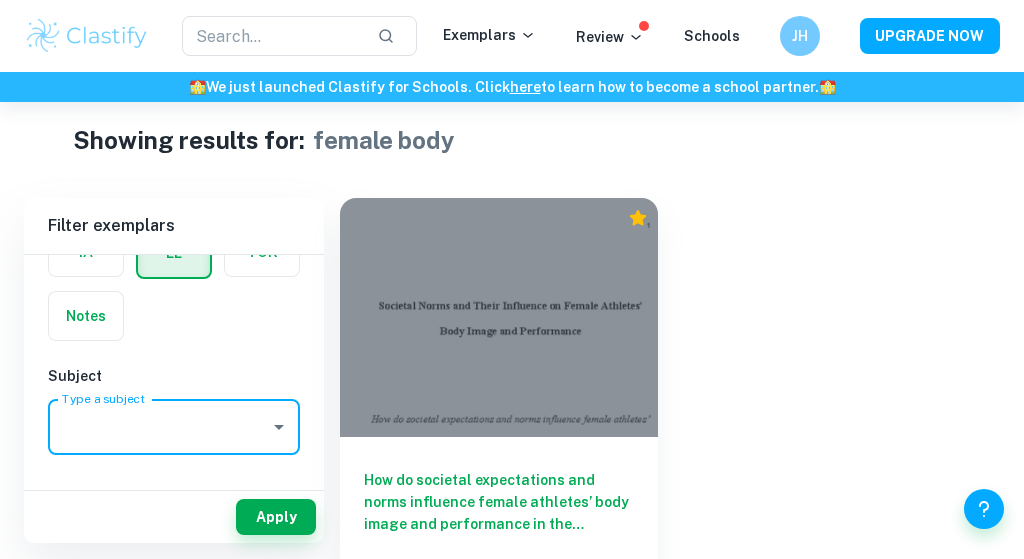 scroll, scrollTop: 22, scrollLeft: 0, axis: vertical 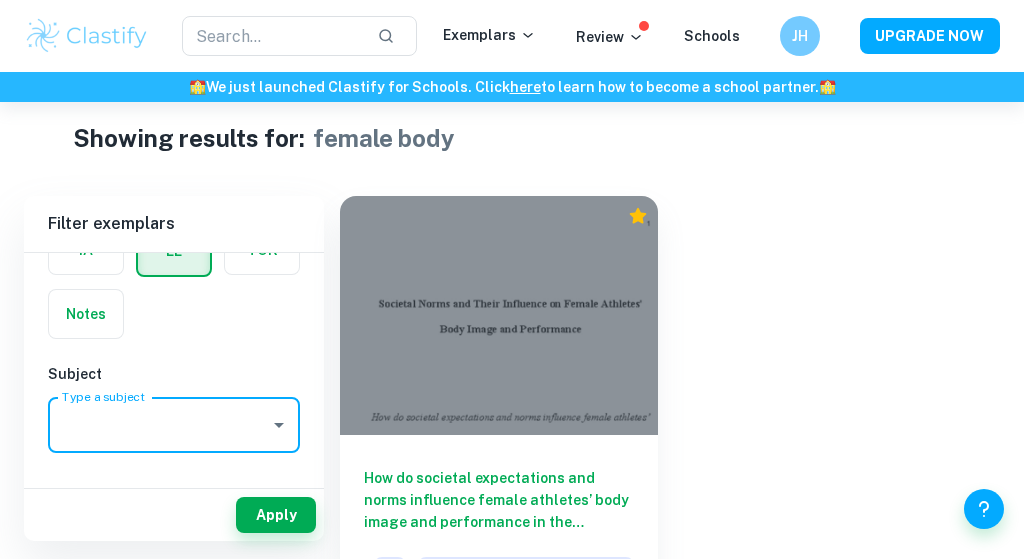 click on "​ Exemplars Review Schools JH UPGRADE NOW" at bounding box center [512, 36] 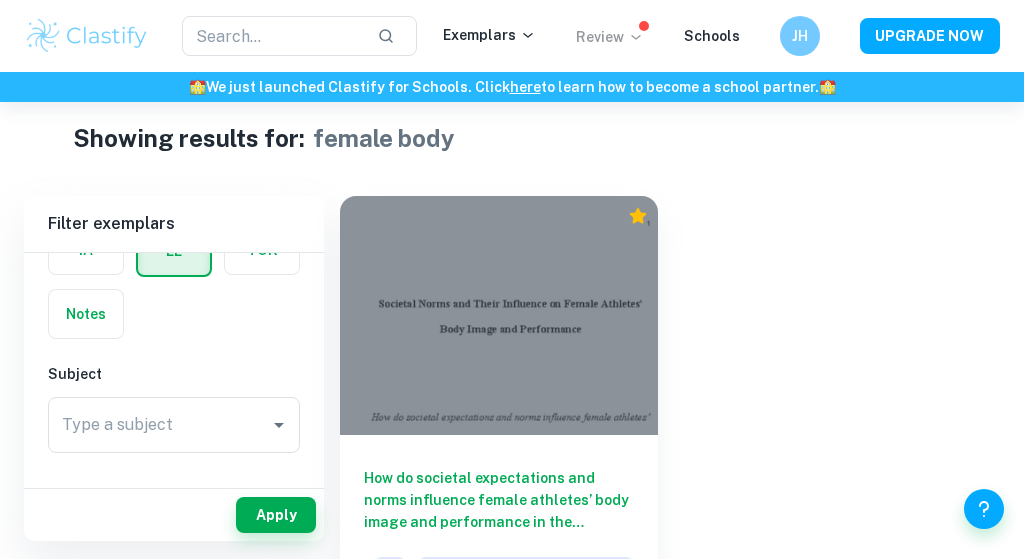click on "Review" at bounding box center (610, 37) 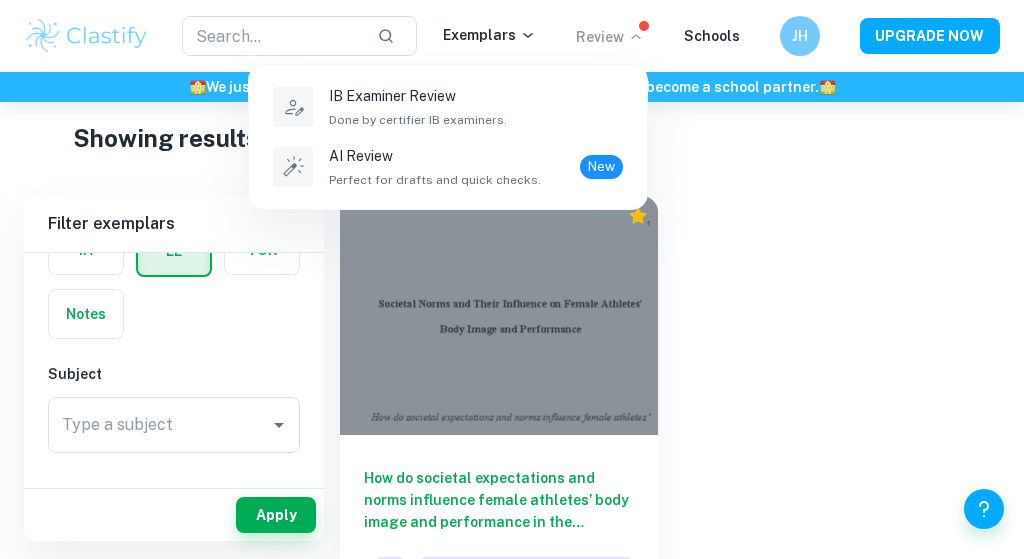click at bounding box center (512, 279) 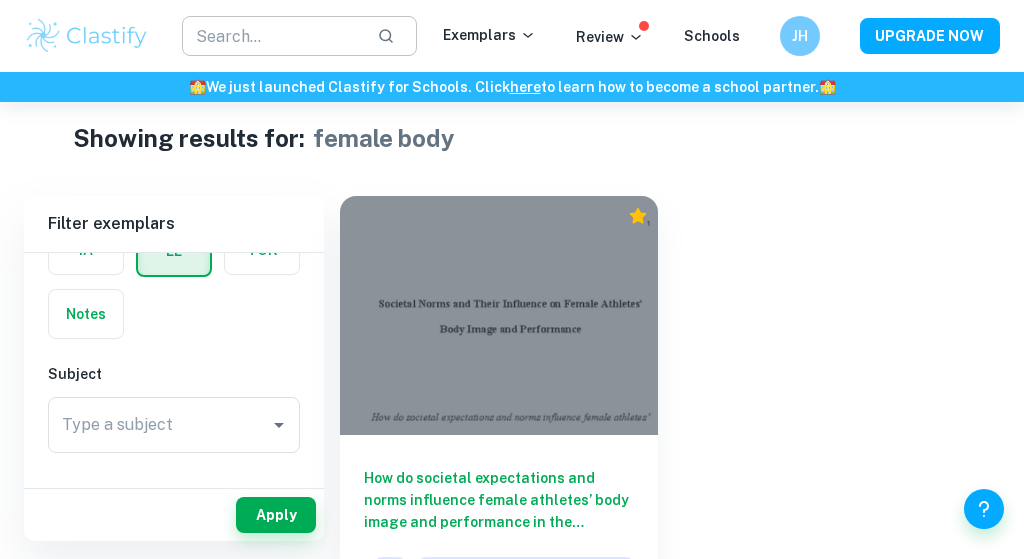 click at bounding box center (271, 36) 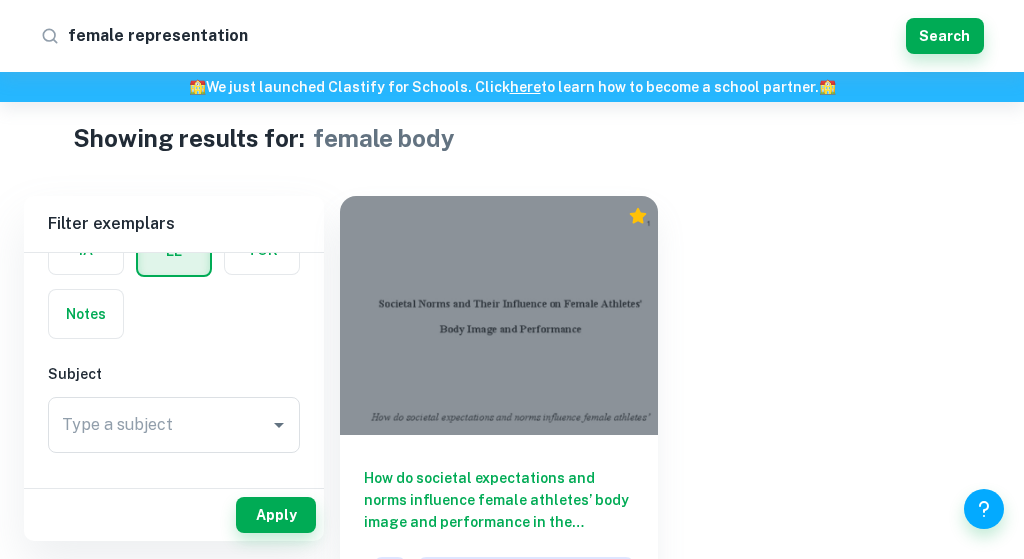 type on "female representation" 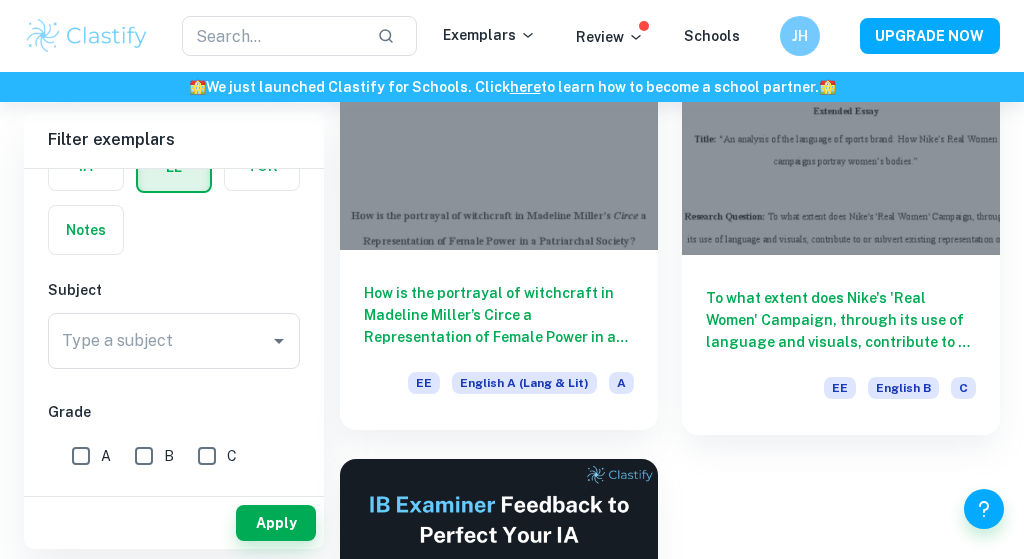 scroll, scrollTop: 154, scrollLeft: 0, axis: vertical 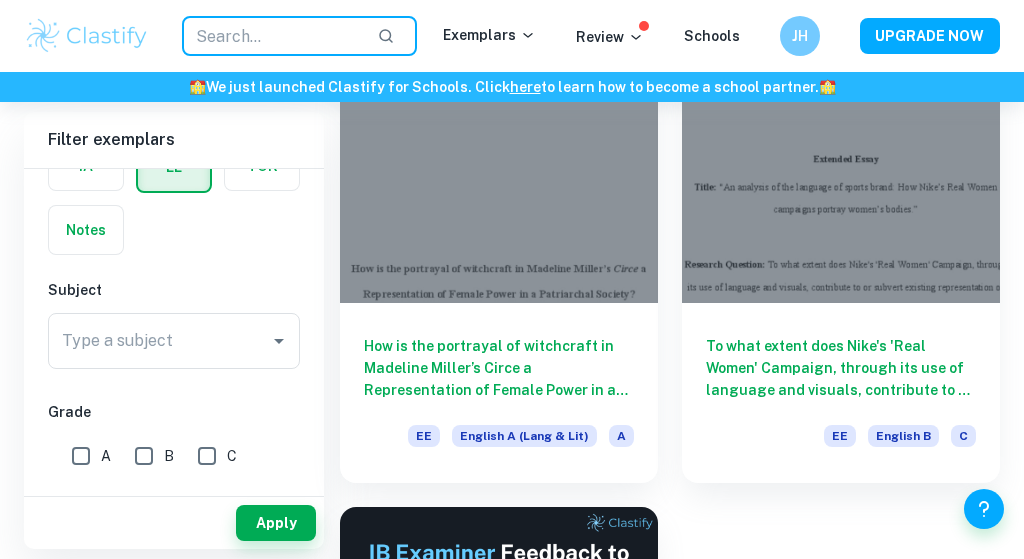 click at bounding box center [271, 36] 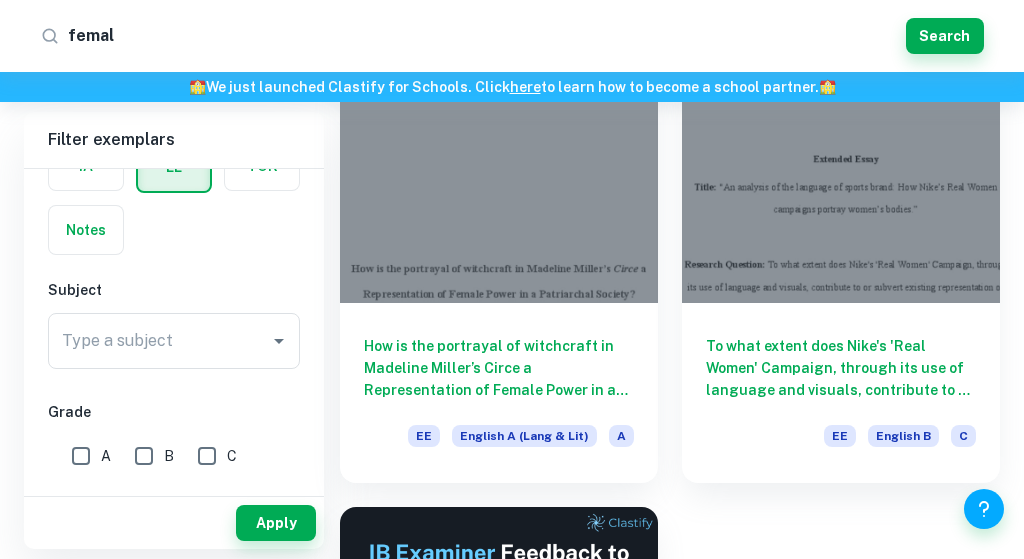 type on "female" 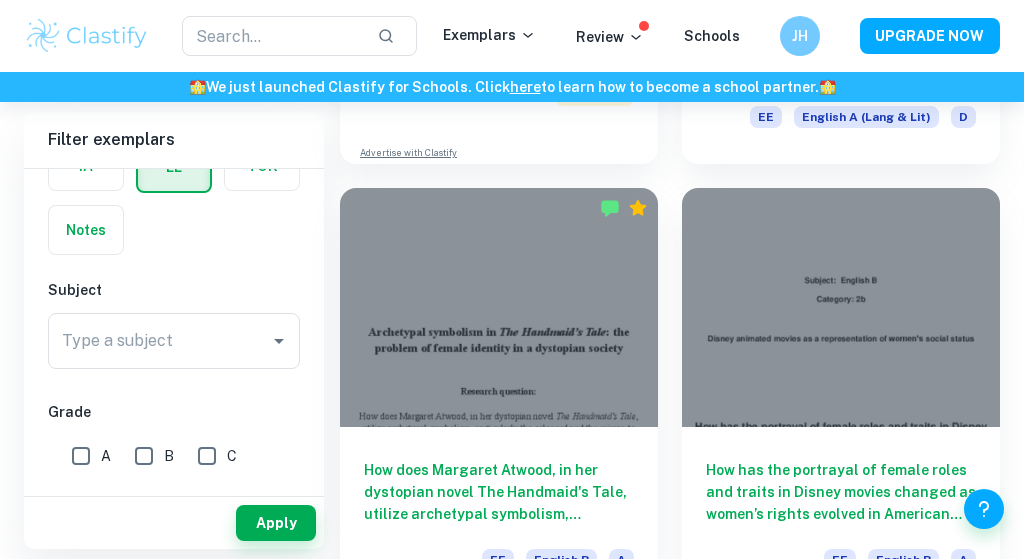 scroll, scrollTop: 968, scrollLeft: 0, axis: vertical 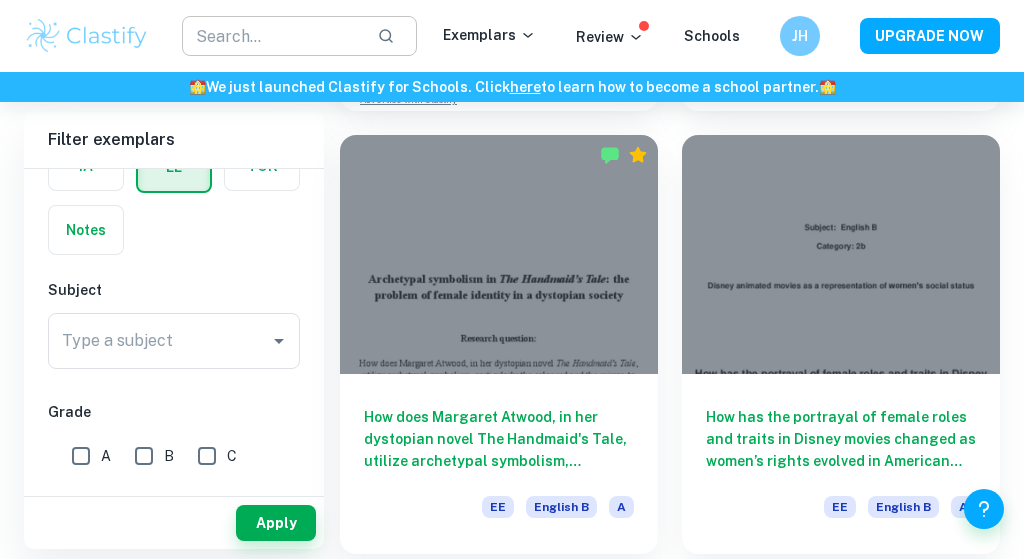 click at bounding box center (271, 36) 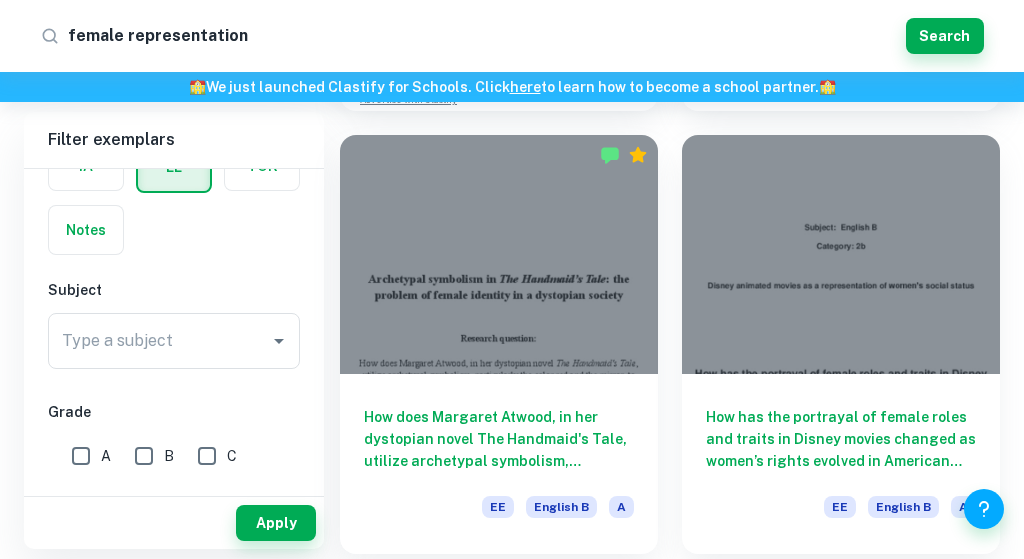 type on "female representation" 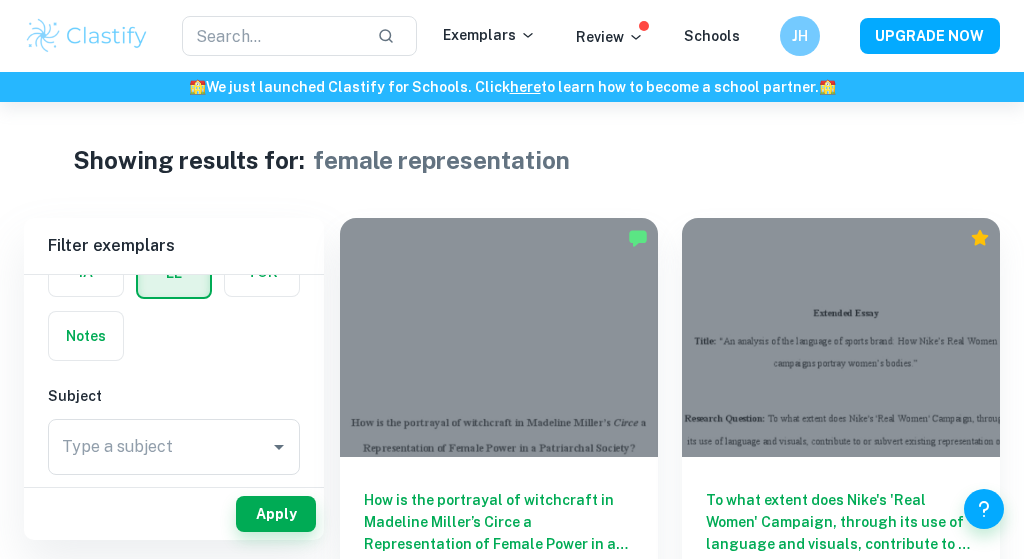 scroll, scrollTop: -1, scrollLeft: 0, axis: vertical 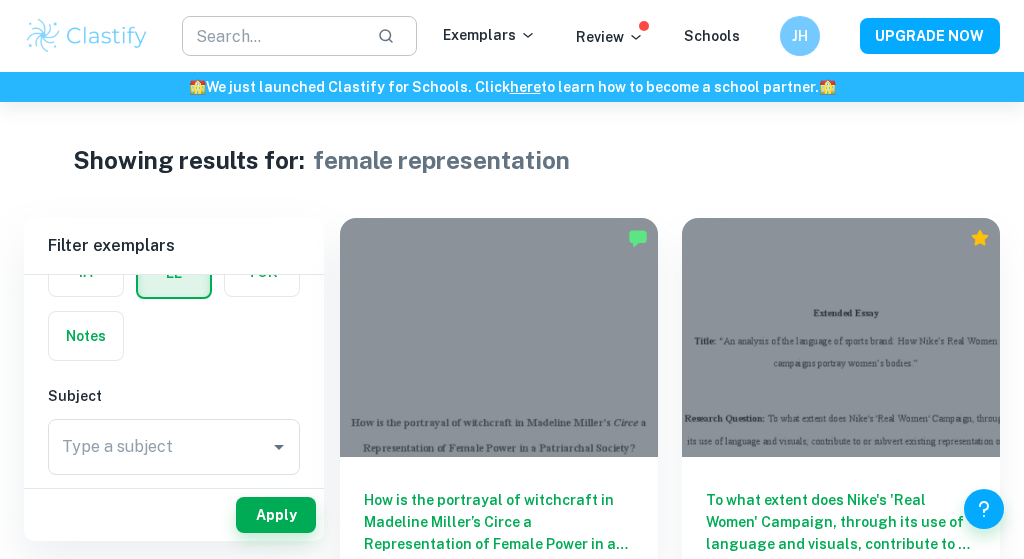 click at bounding box center (271, 36) 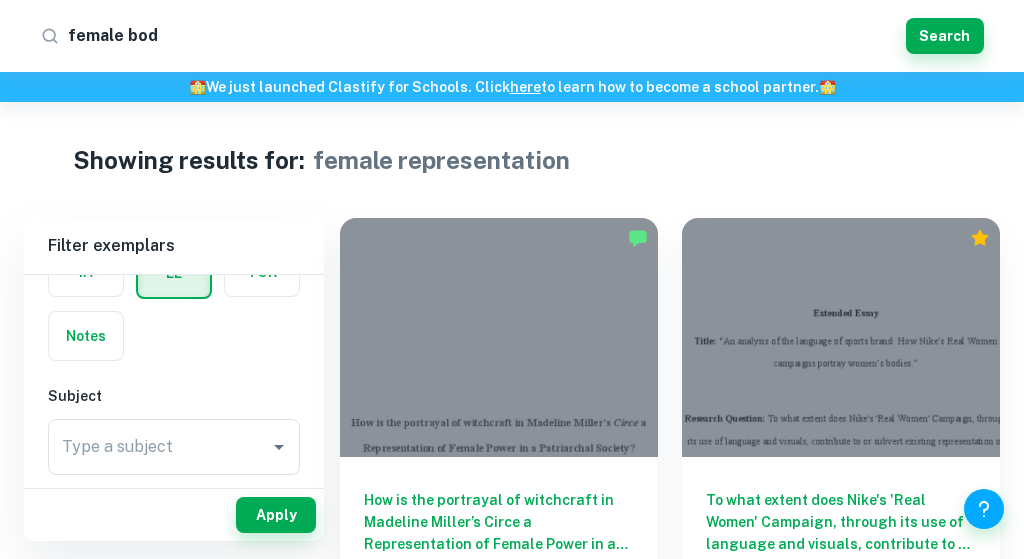 type on "female body" 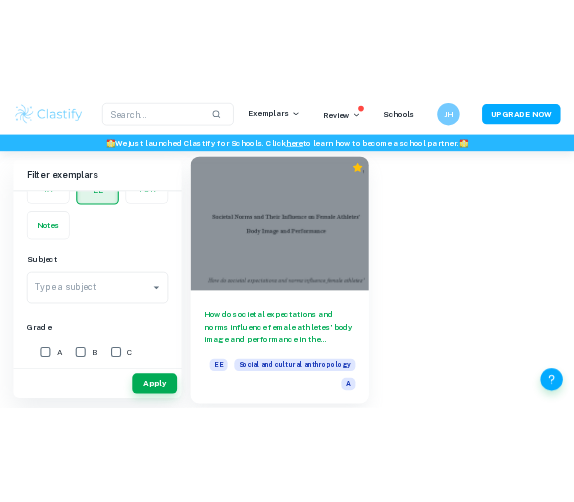 scroll, scrollTop: 102, scrollLeft: 0, axis: vertical 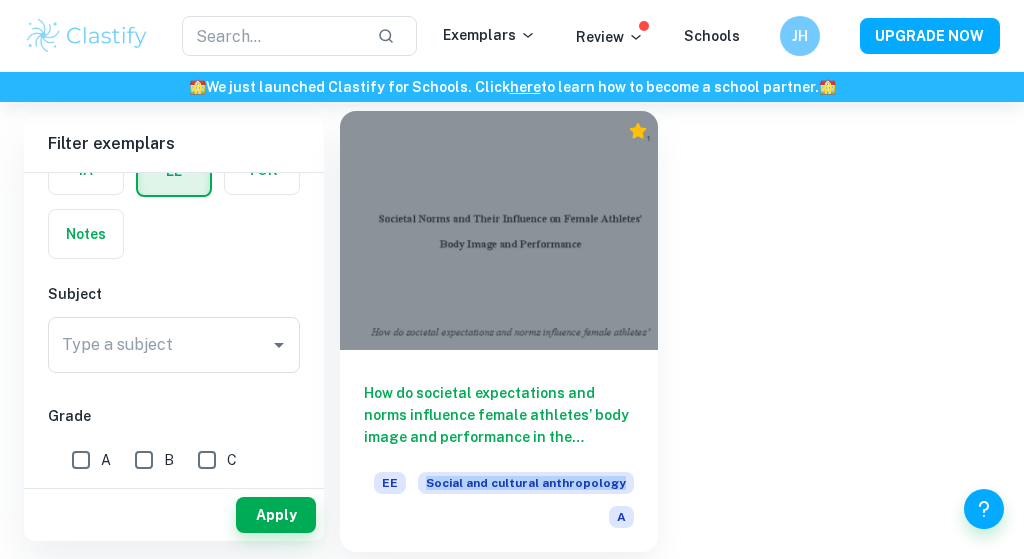drag, startPoint x: 489, startPoint y: 558, endPoint x: 510, endPoint y: 463, distance: 97.29337 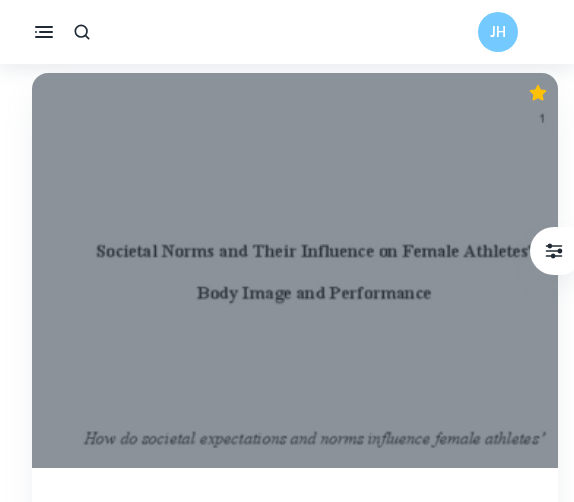 click at bounding box center (295, 270) 